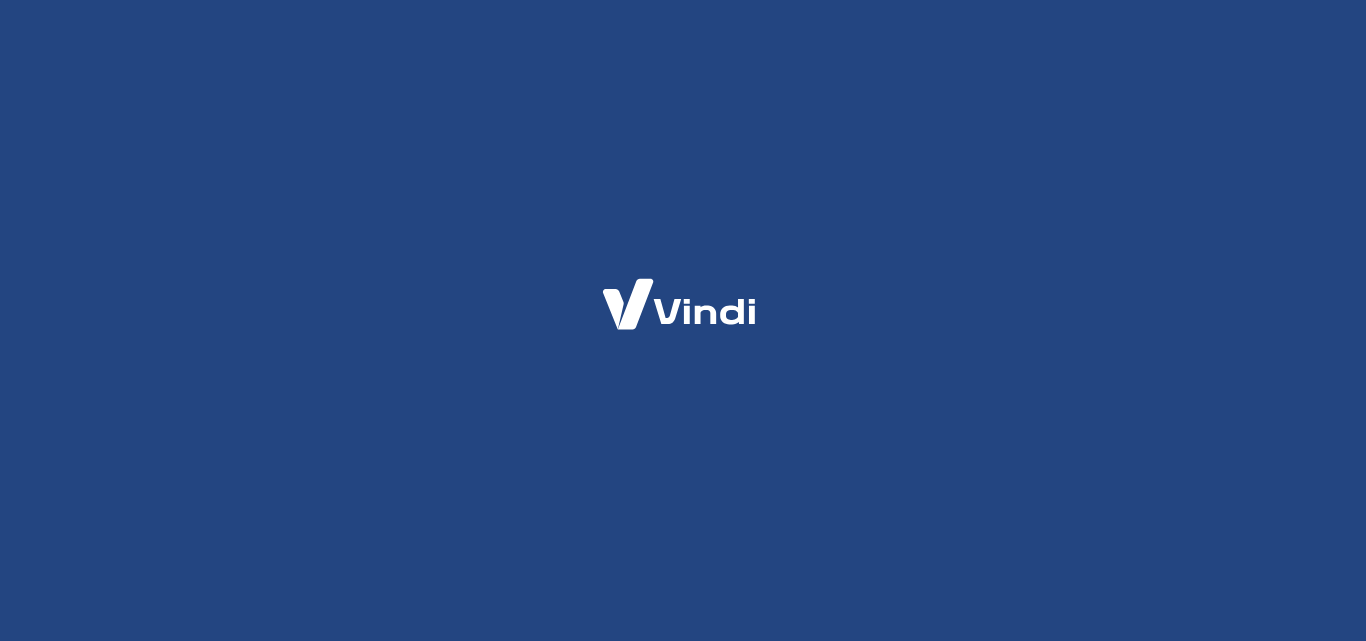 scroll, scrollTop: 0, scrollLeft: 0, axis: both 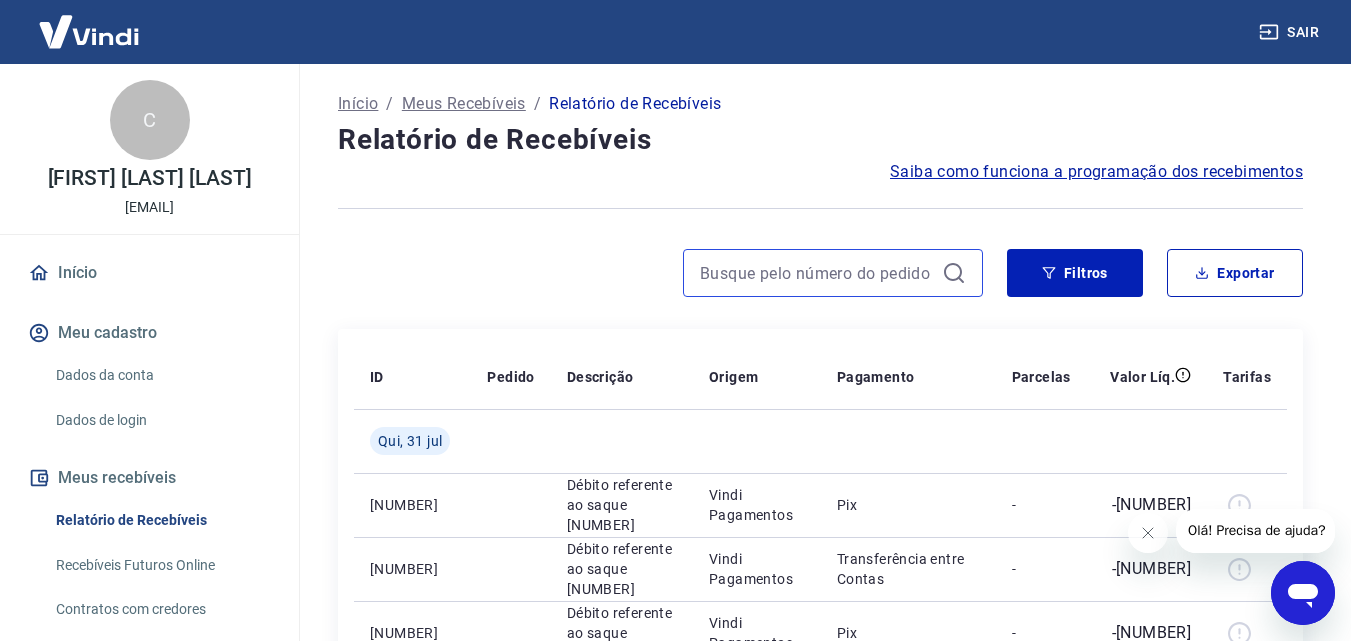 click at bounding box center [817, 273] 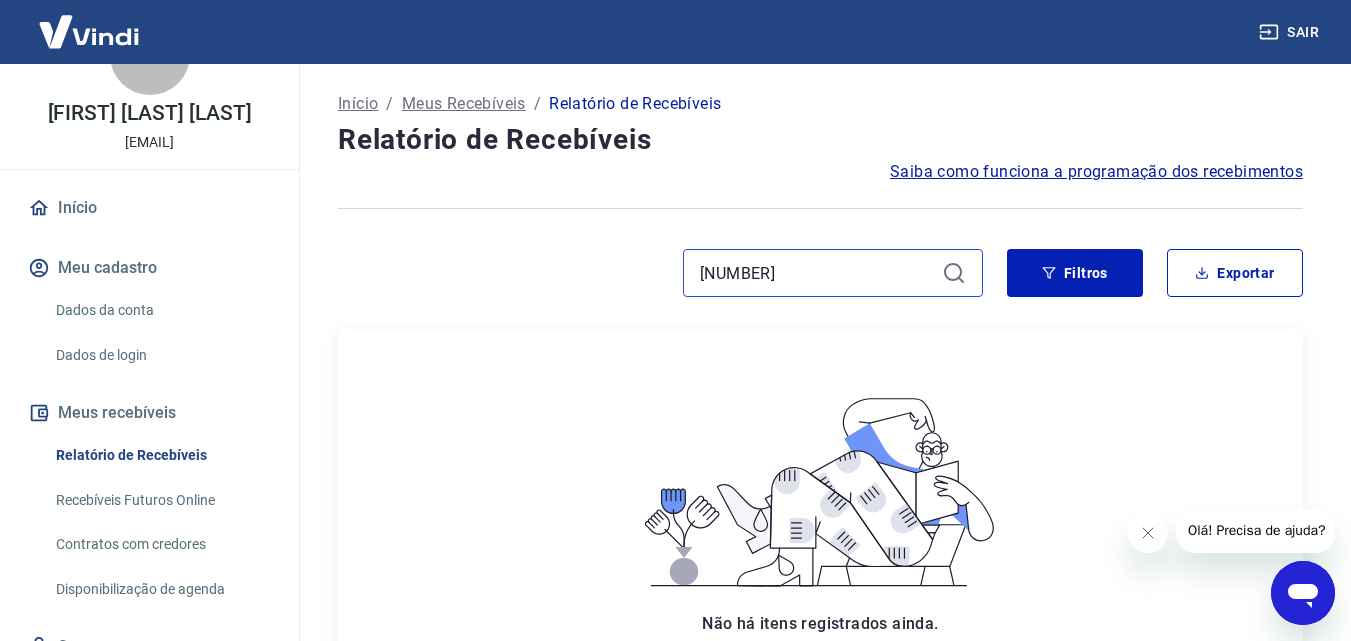 scroll, scrollTop: 153, scrollLeft: 0, axis: vertical 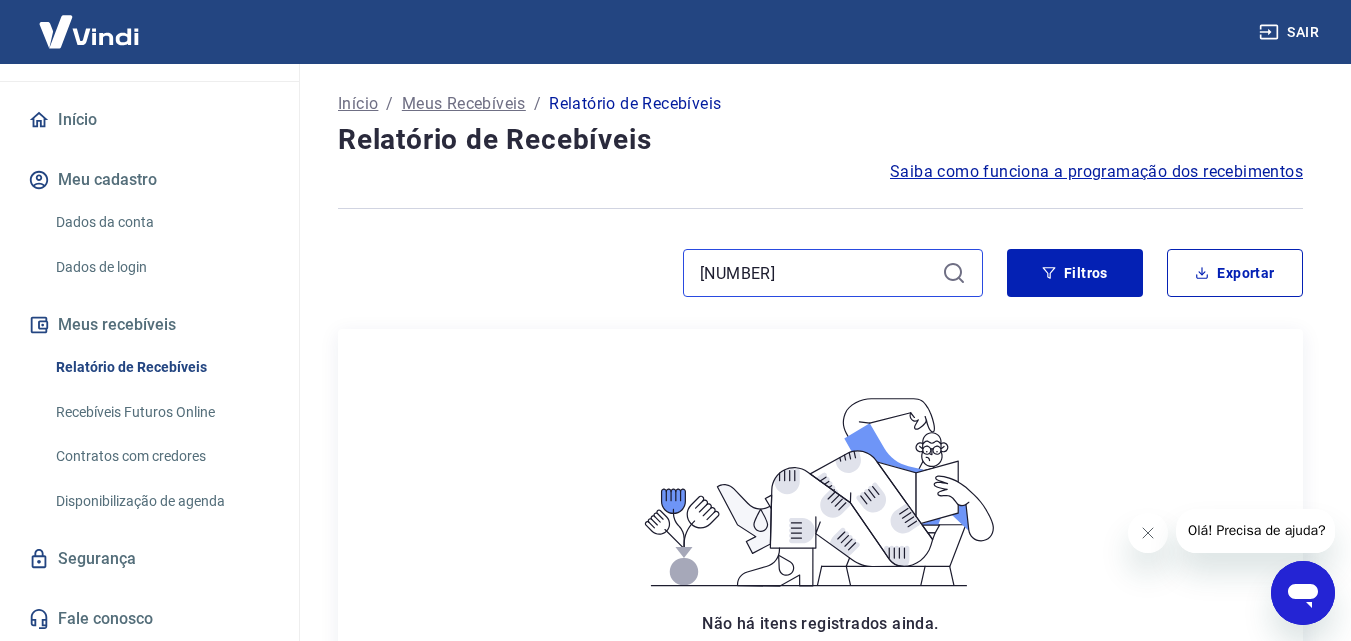 click on "[NUMBER]" at bounding box center (817, 273) 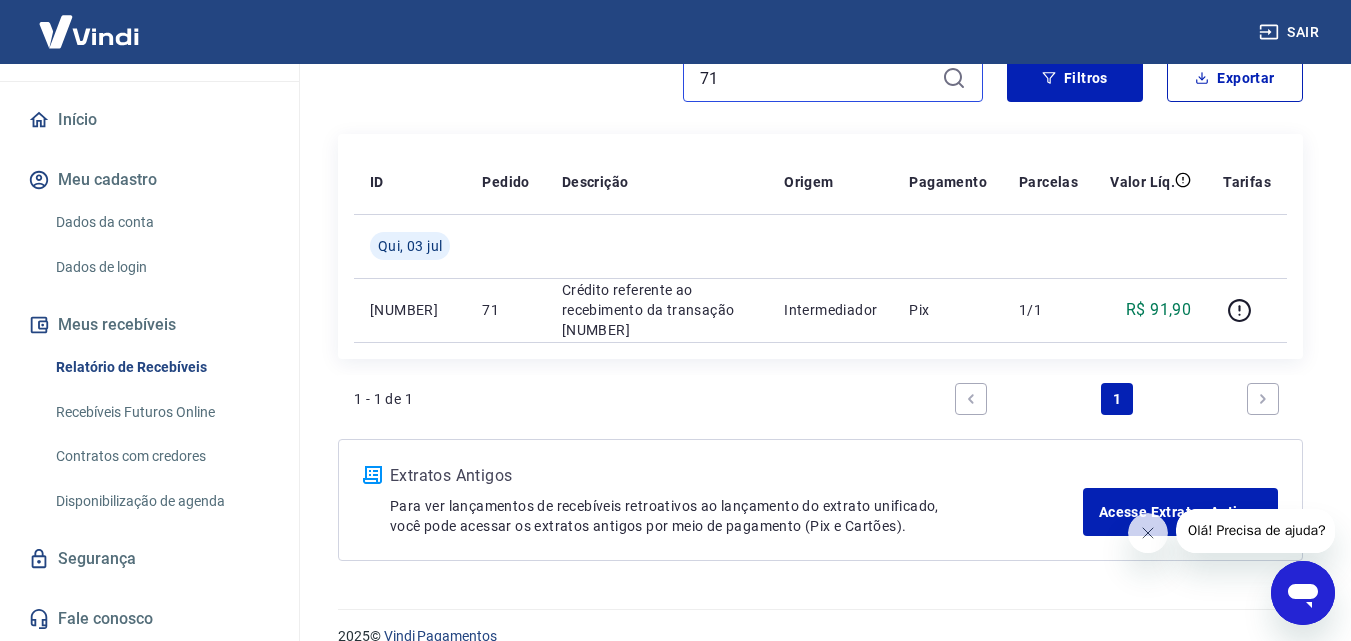scroll, scrollTop: 200, scrollLeft: 0, axis: vertical 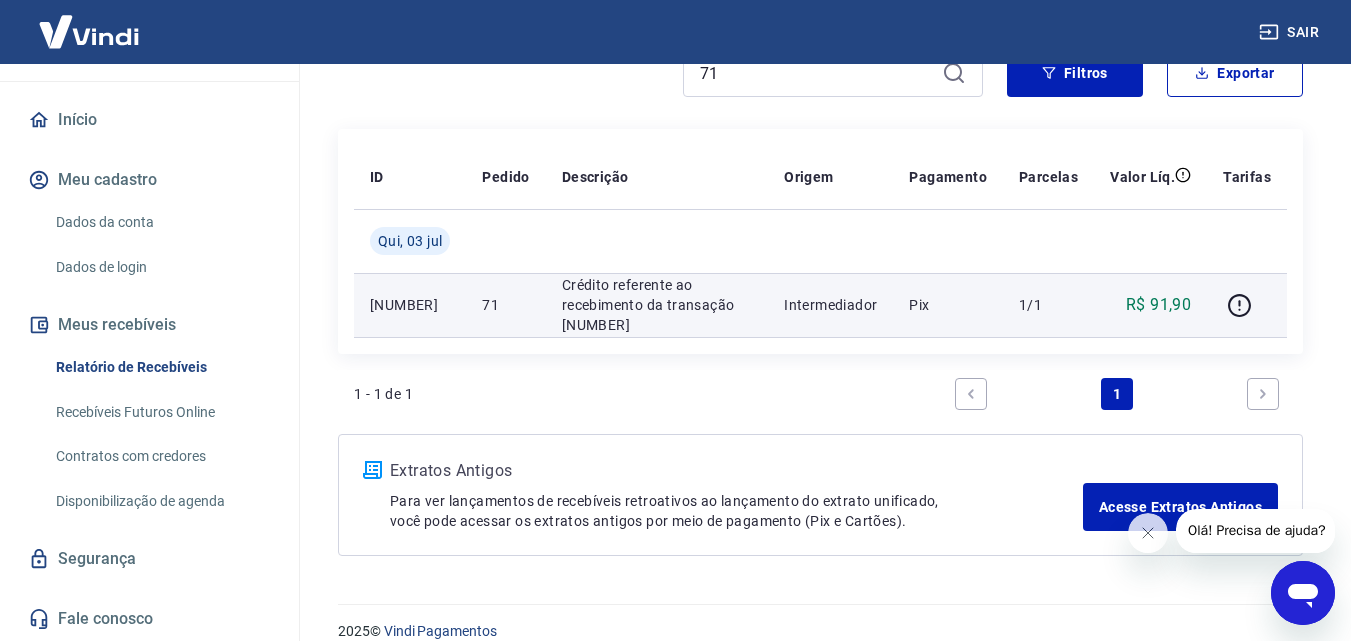 click on "[NUMBER]" at bounding box center (410, 305) 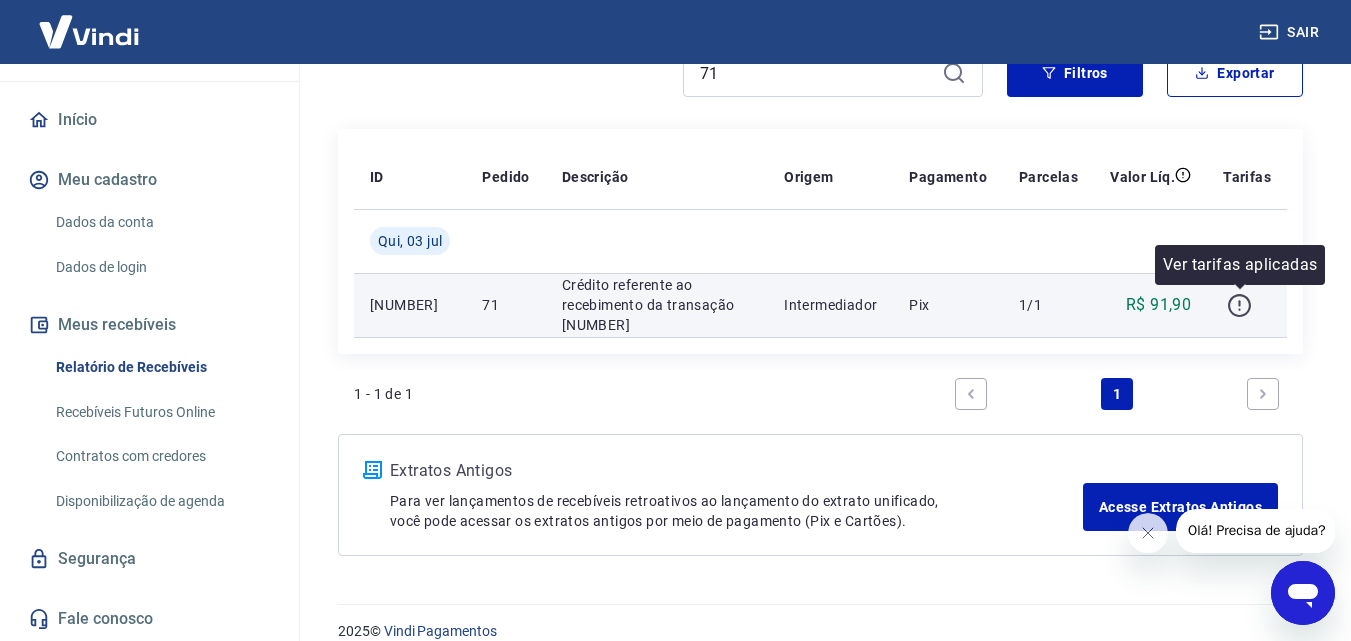 click 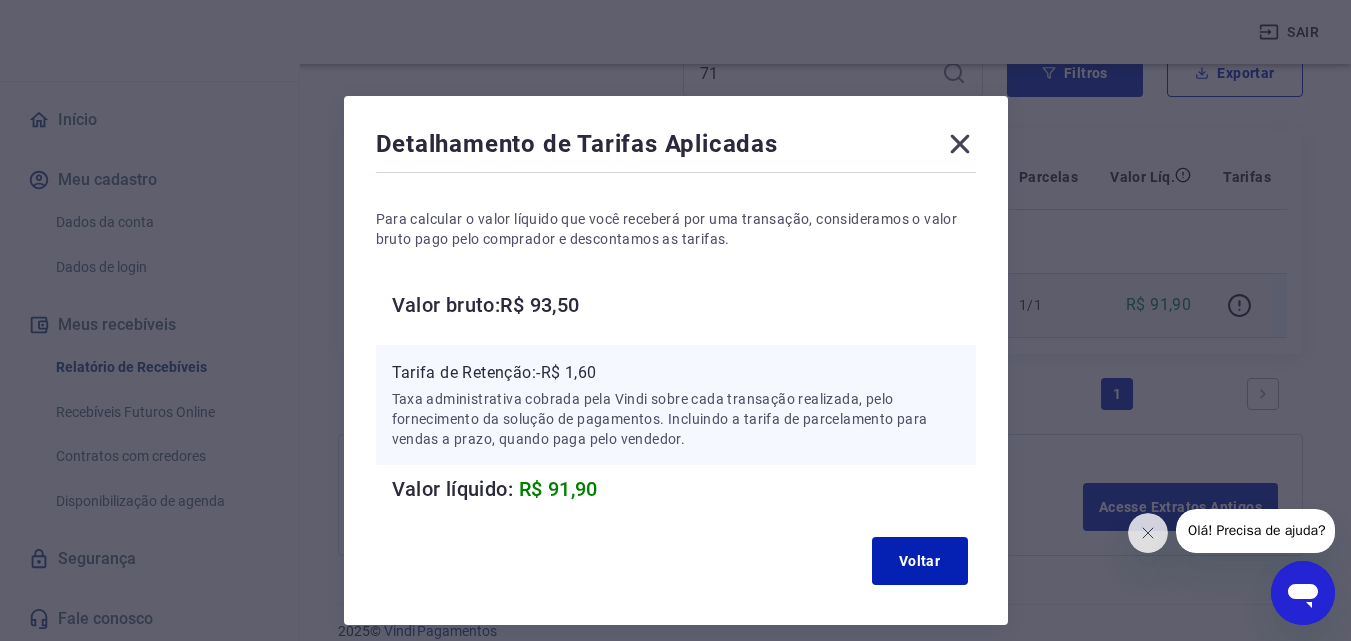scroll, scrollTop: 80, scrollLeft: 0, axis: vertical 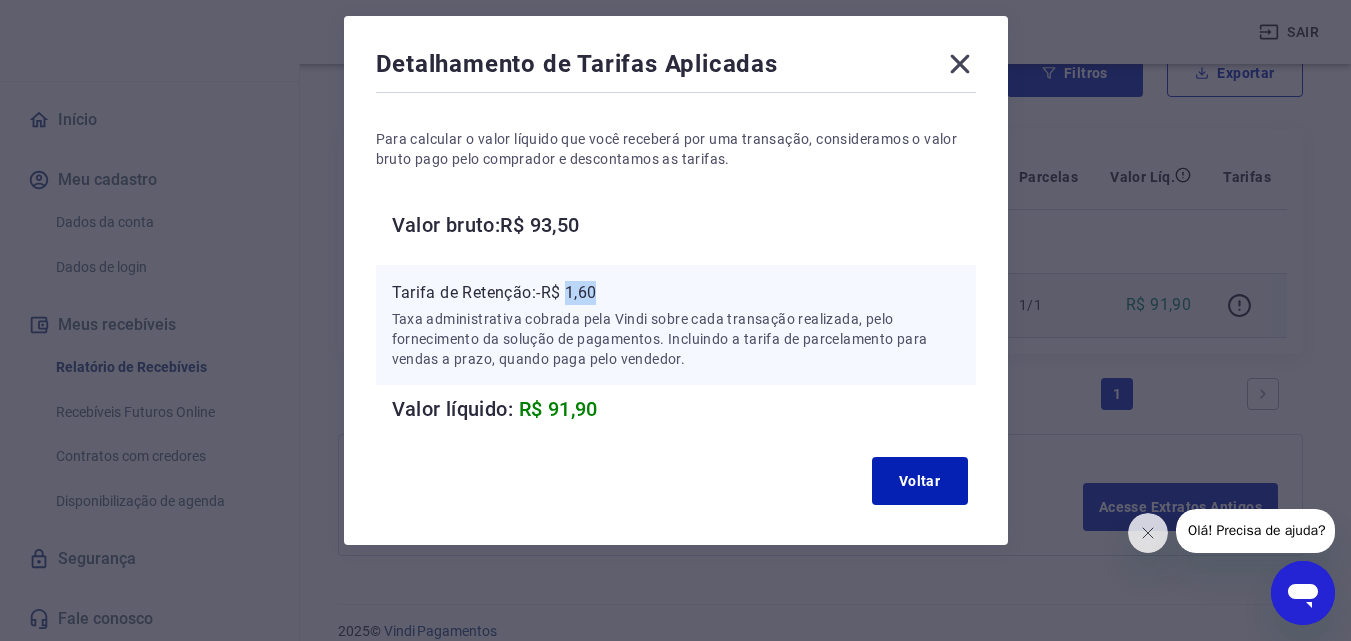 drag, startPoint x: 595, startPoint y: 293, endPoint x: 610, endPoint y: 293, distance: 15 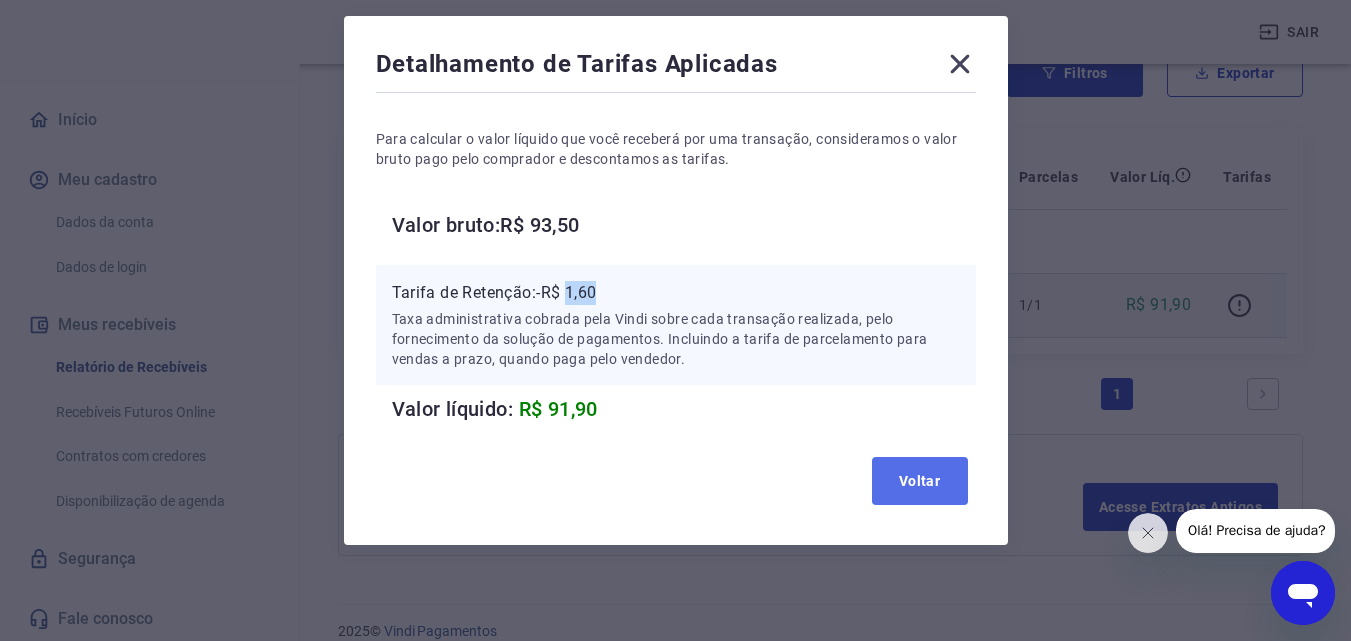 click on "Voltar" at bounding box center (920, 481) 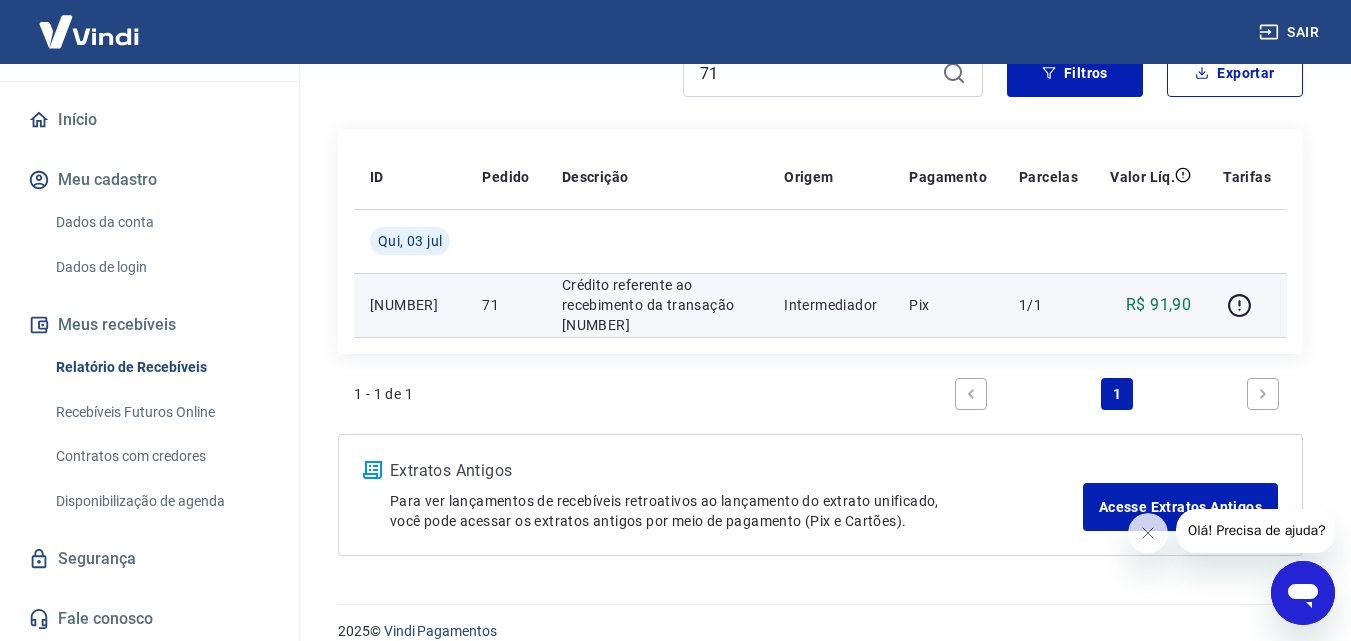 scroll, scrollTop: 0, scrollLeft: 0, axis: both 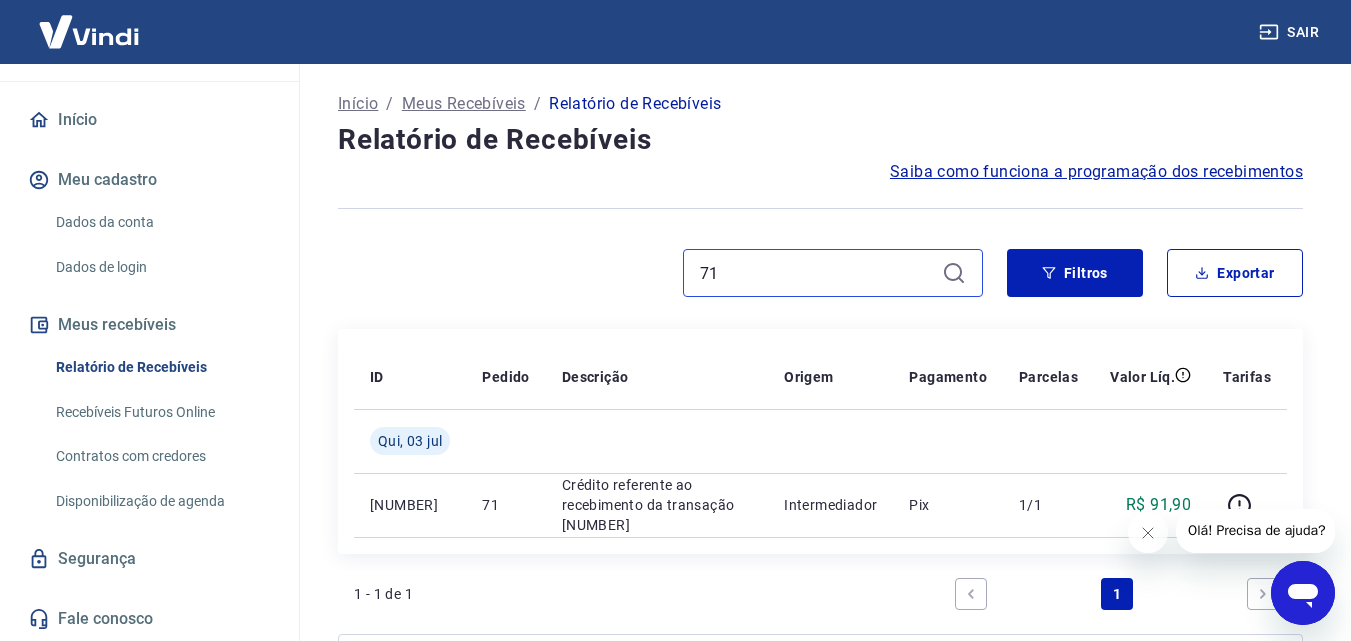 click on "71" at bounding box center [817, 273] 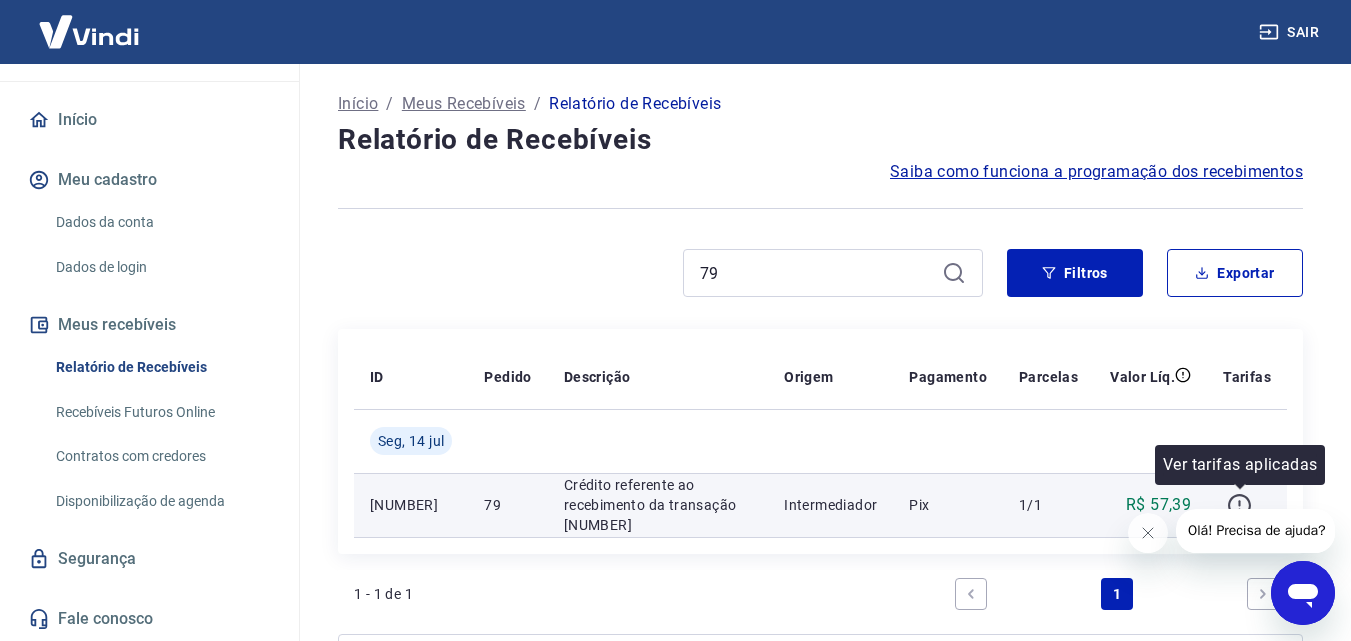 click 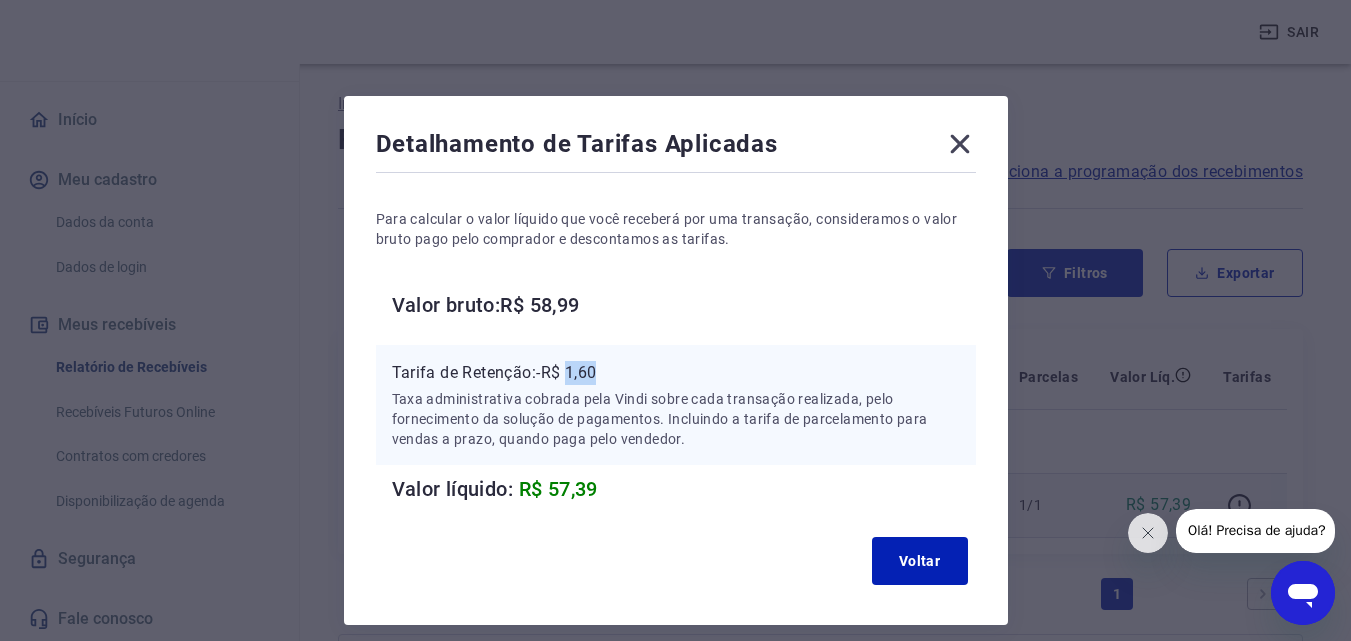 drag, startPoint x: 571, startPoint y: 377, endPoint x: 630, endPoint y: 377, distance: 59 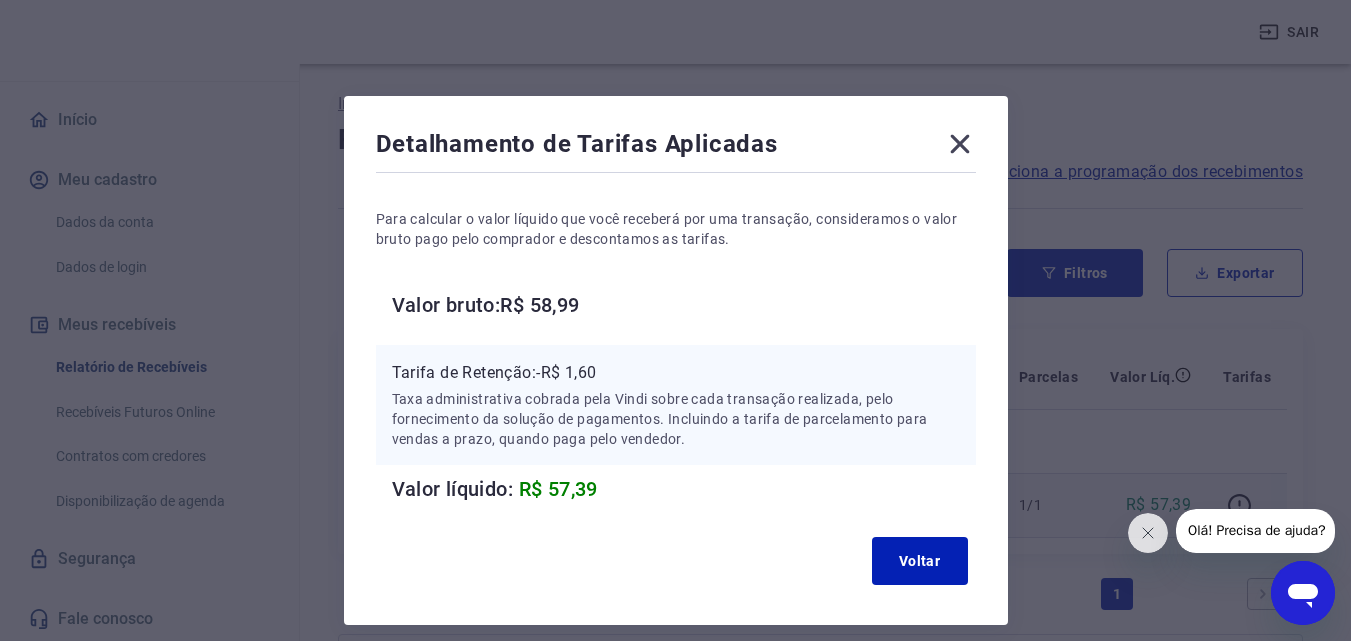 click 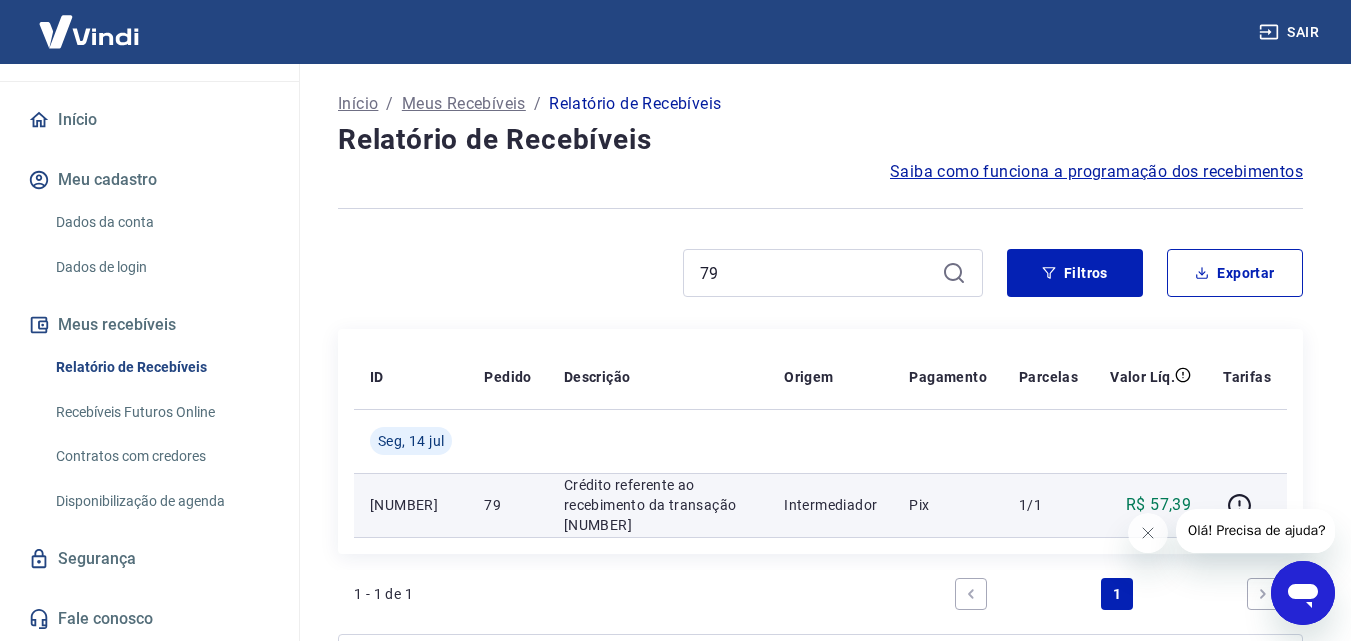 click on "79 Filtros Exportar" at bounding box center [820, 281] 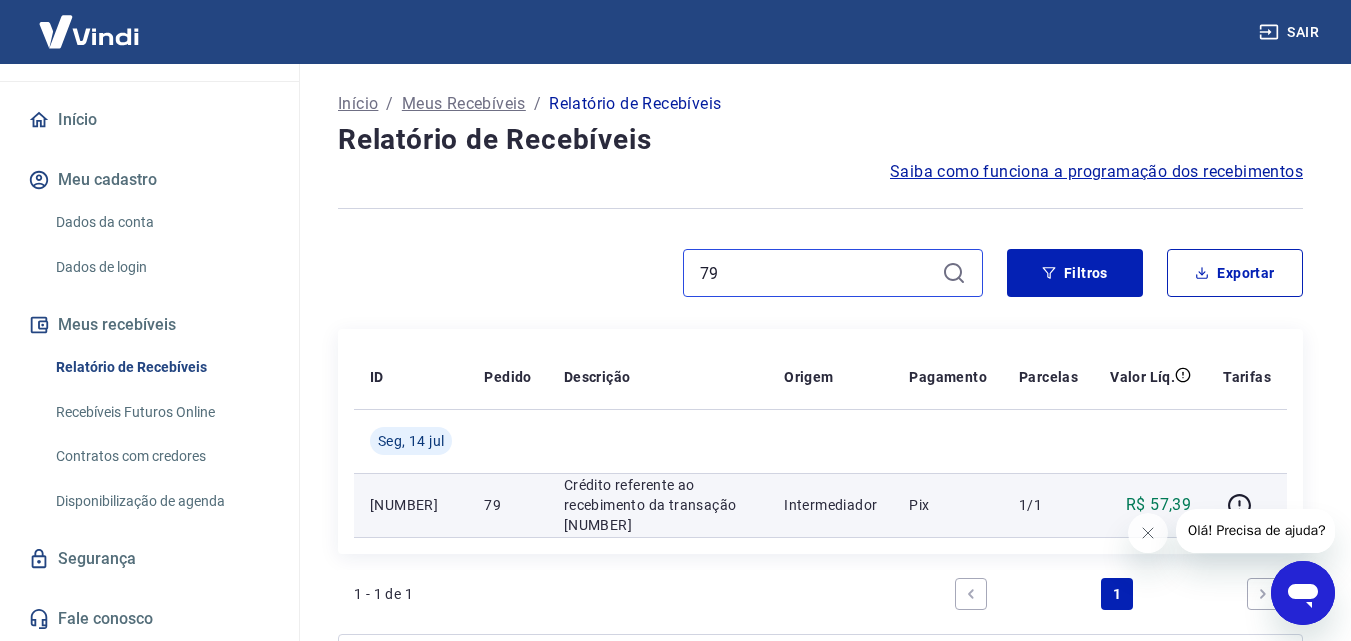 click on "79" at bounding box center [817, 273] 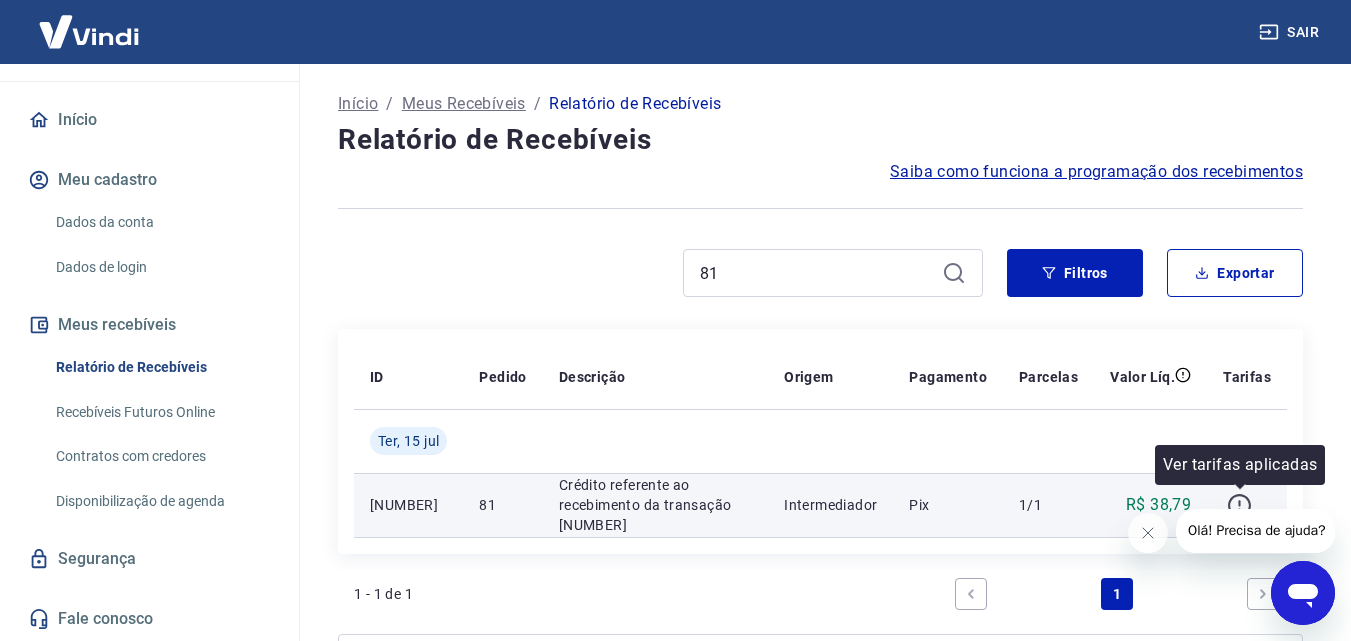 click 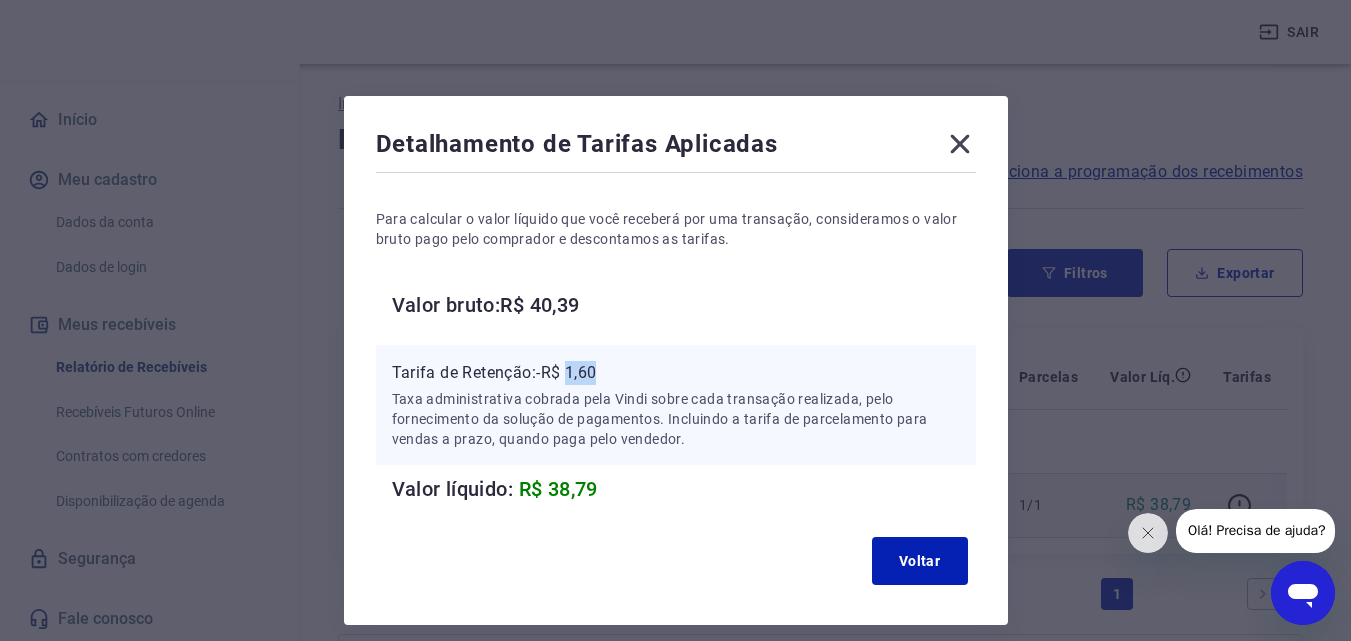 drag, startPoint x: 570, startPoint y: 369, endPoint x: 639, endPoint y: 371, distance: 69.02898 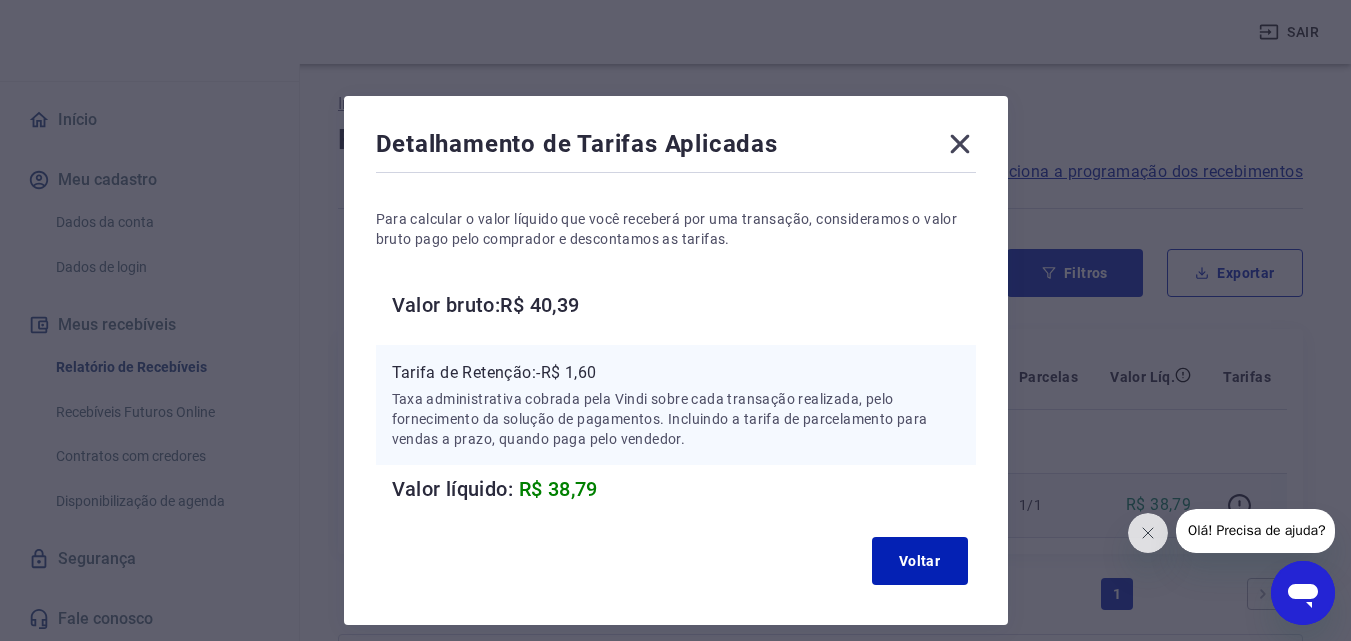 click 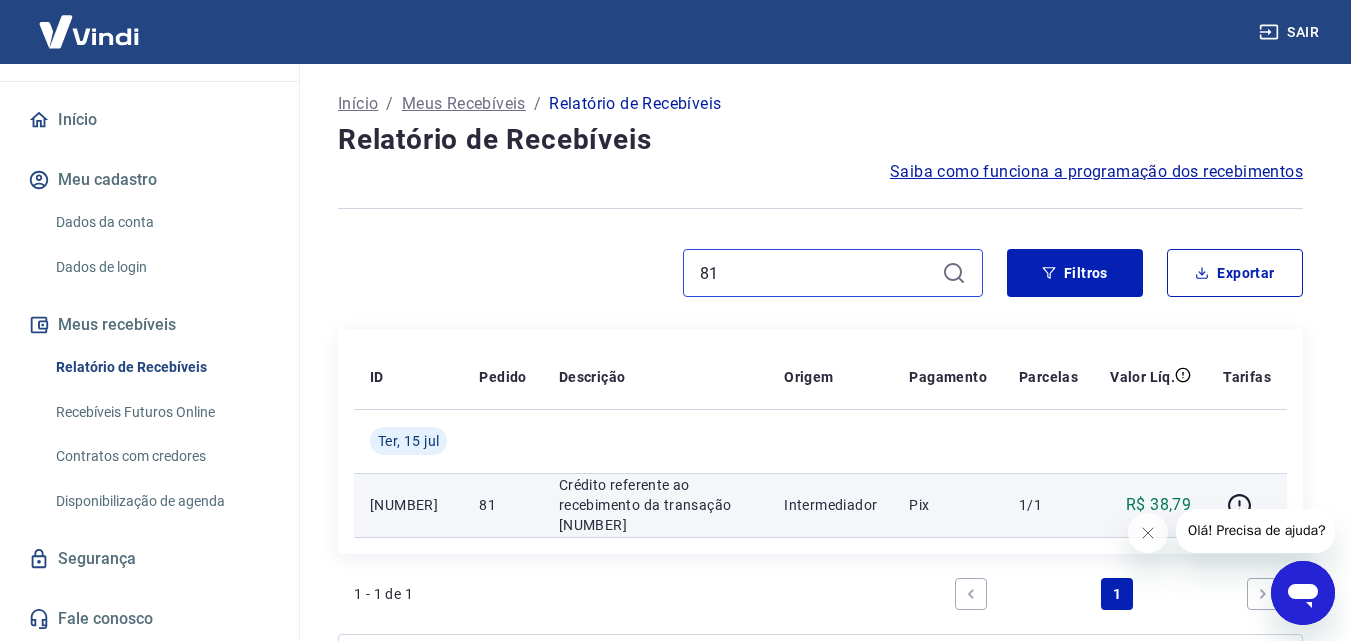 click on "81" at bounding box center (817, 273) 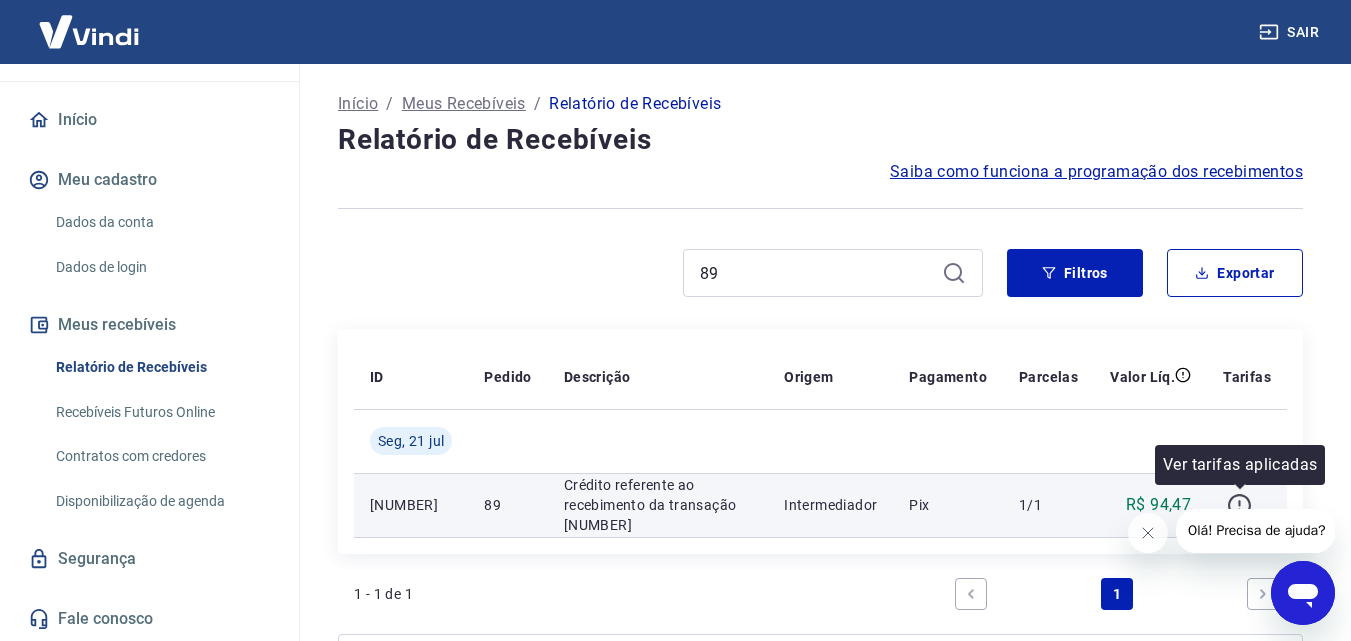 click 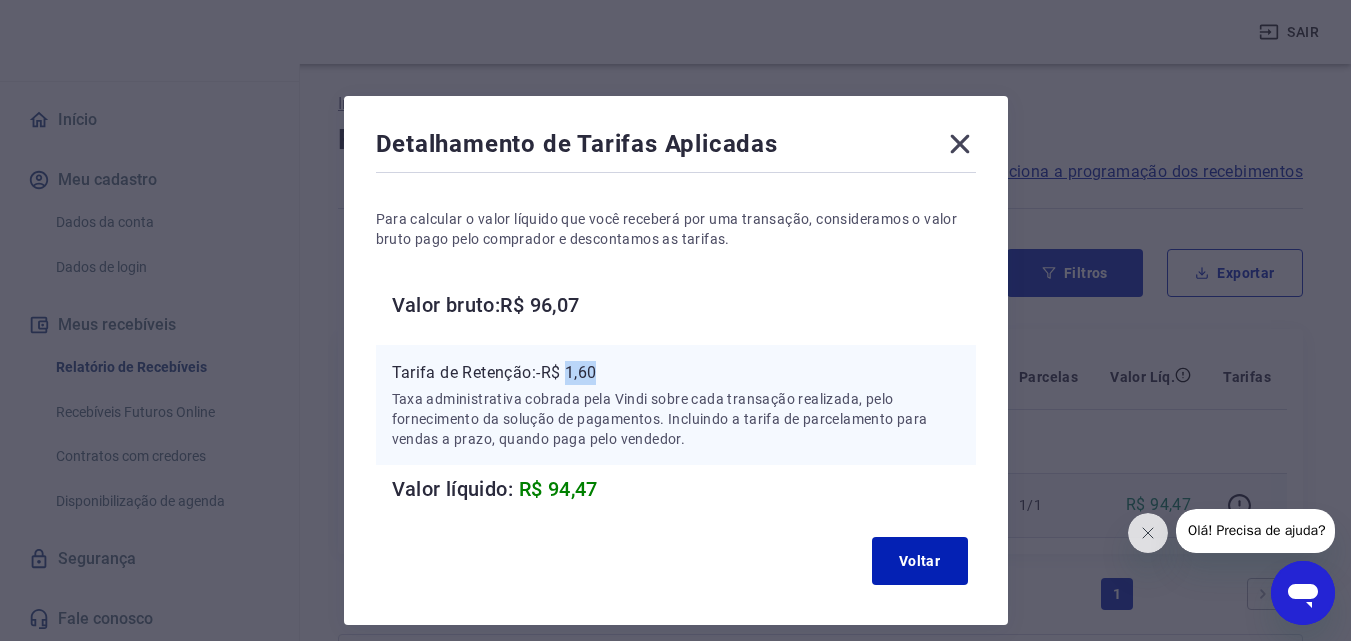 drag, startPoint x: 571, startPoint y: 372, endPoint x: 628, endPoint y: 369, distance: 57.07889 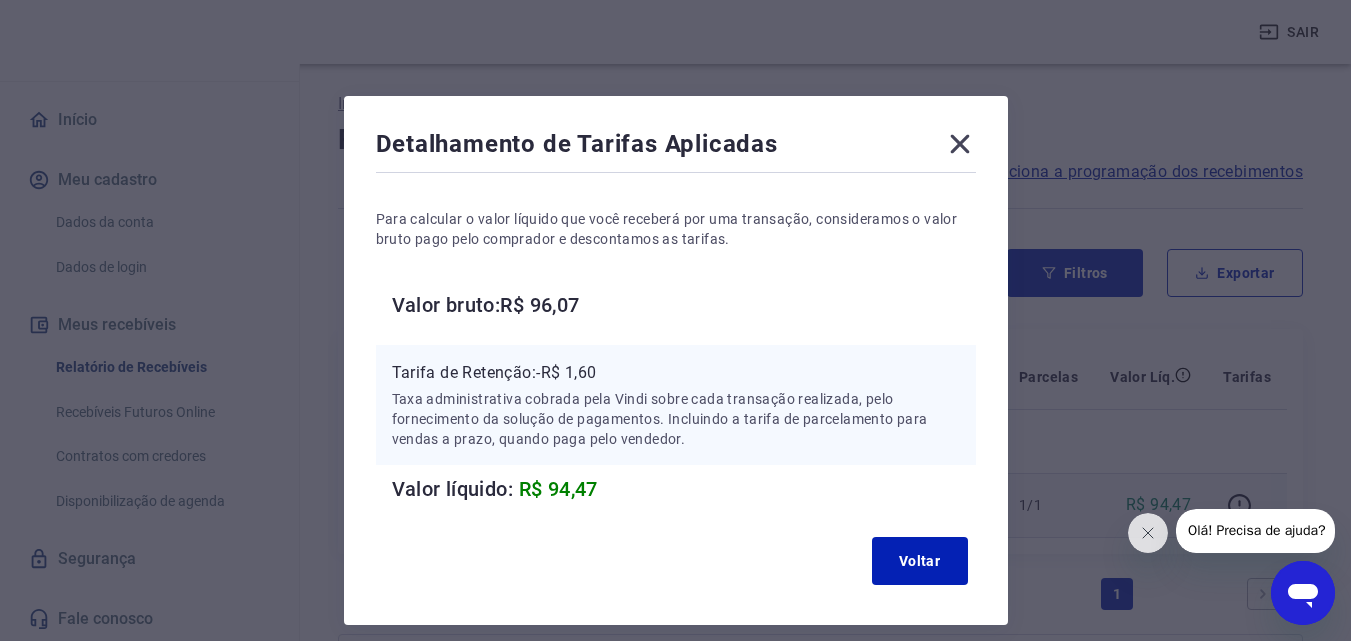 click 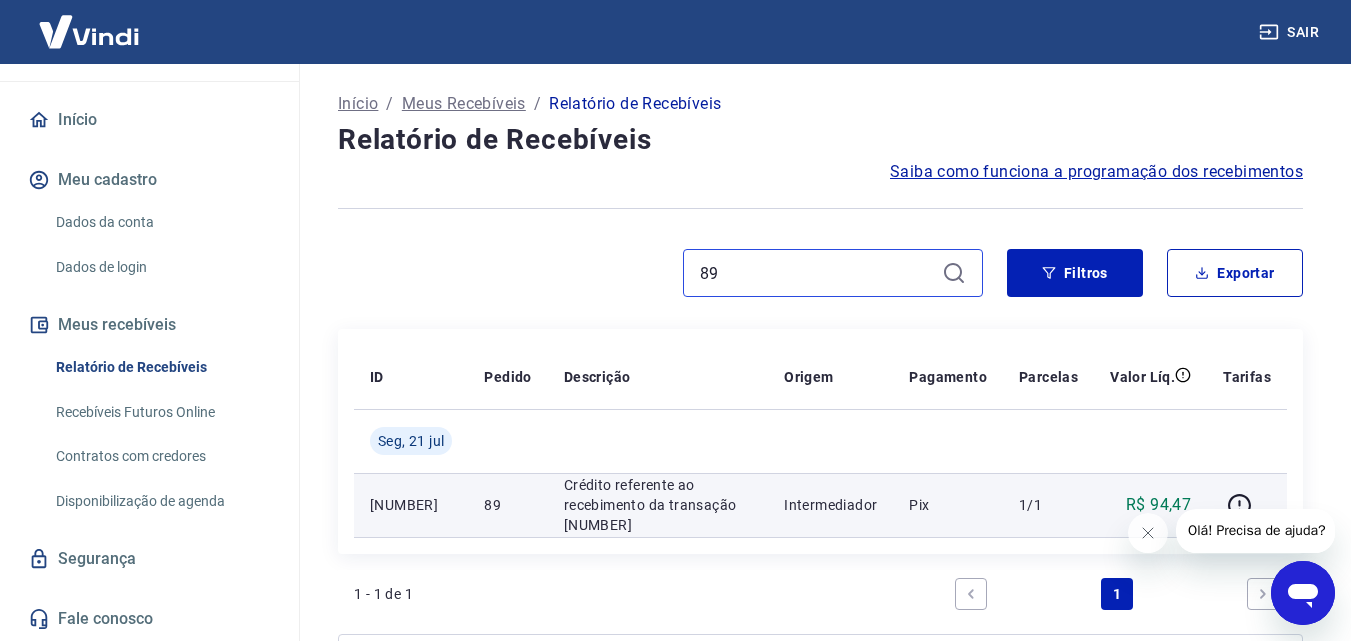 click on "89" at bounding box center [817, 273] 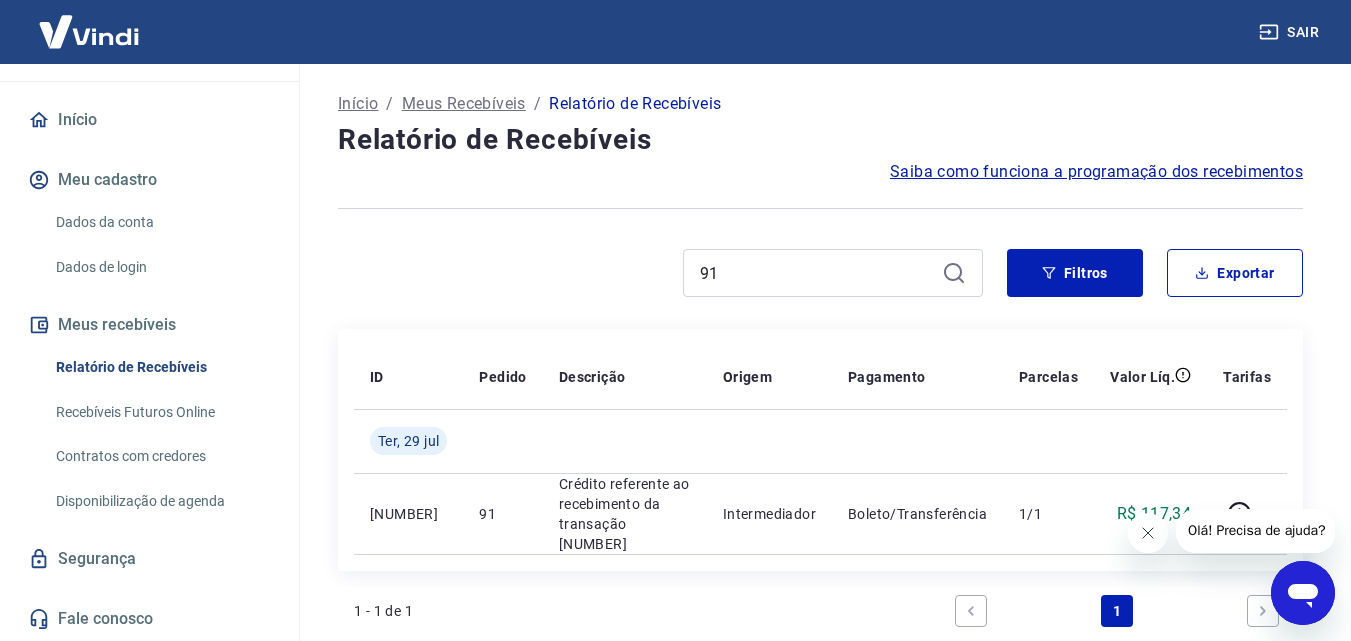 click at bounding box center [1147, 533] 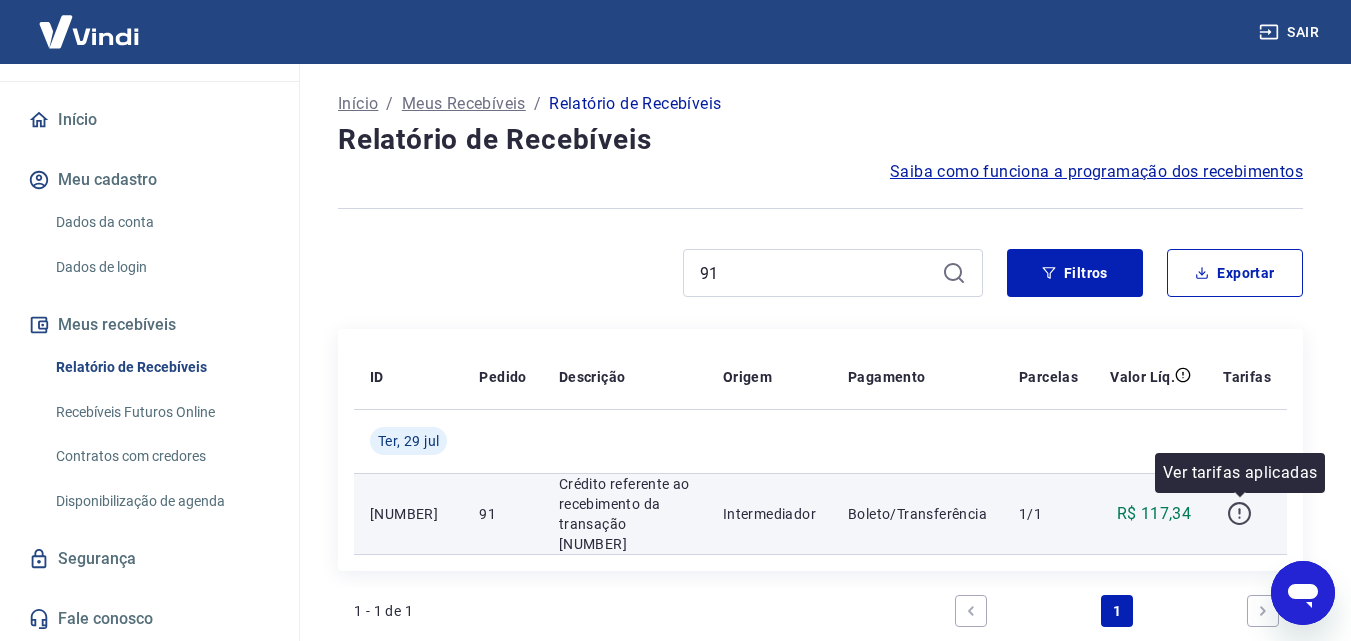 click 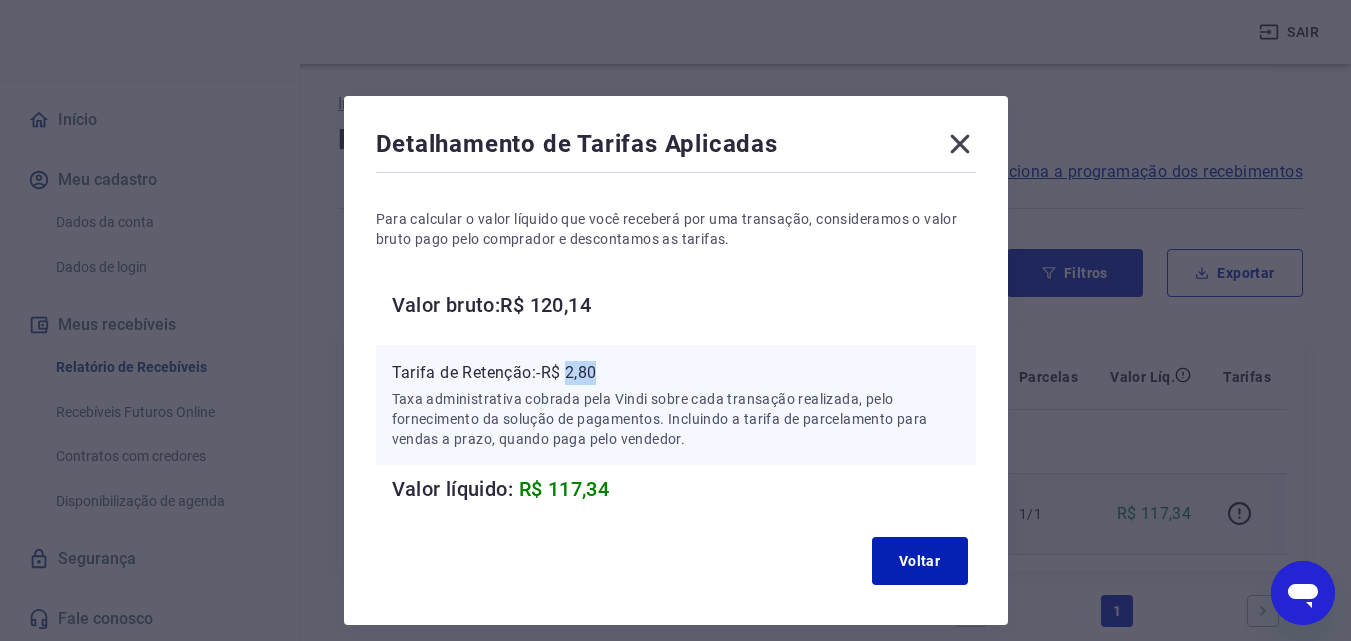 drag, startPoint x: 568, startPoint y: 368, endPoint x: 619, endPoint y: 368, distance: 51 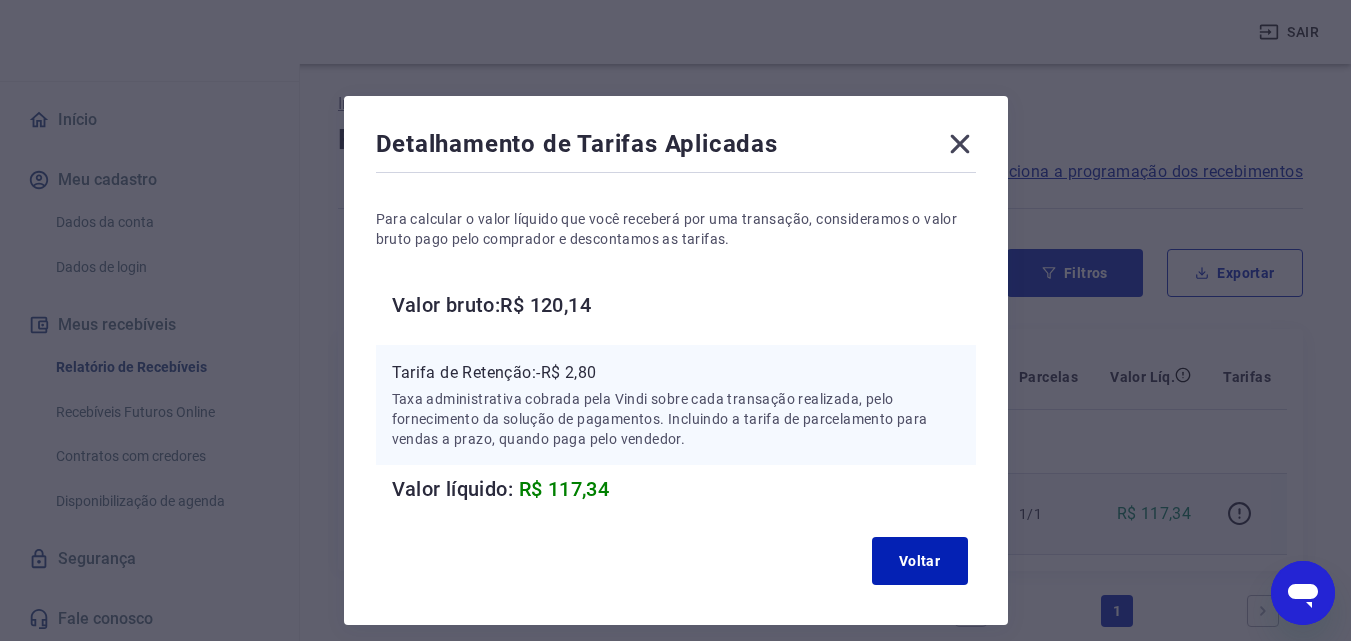 click 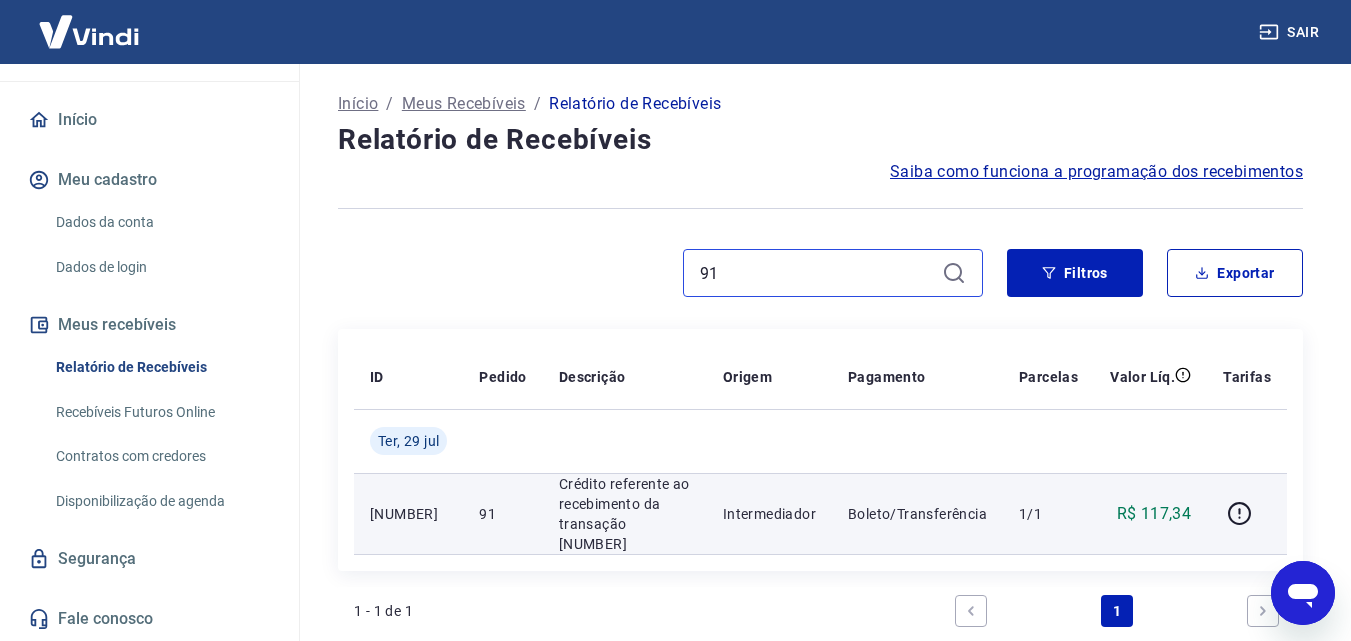 click on "91" at bounding box center (817, 273) 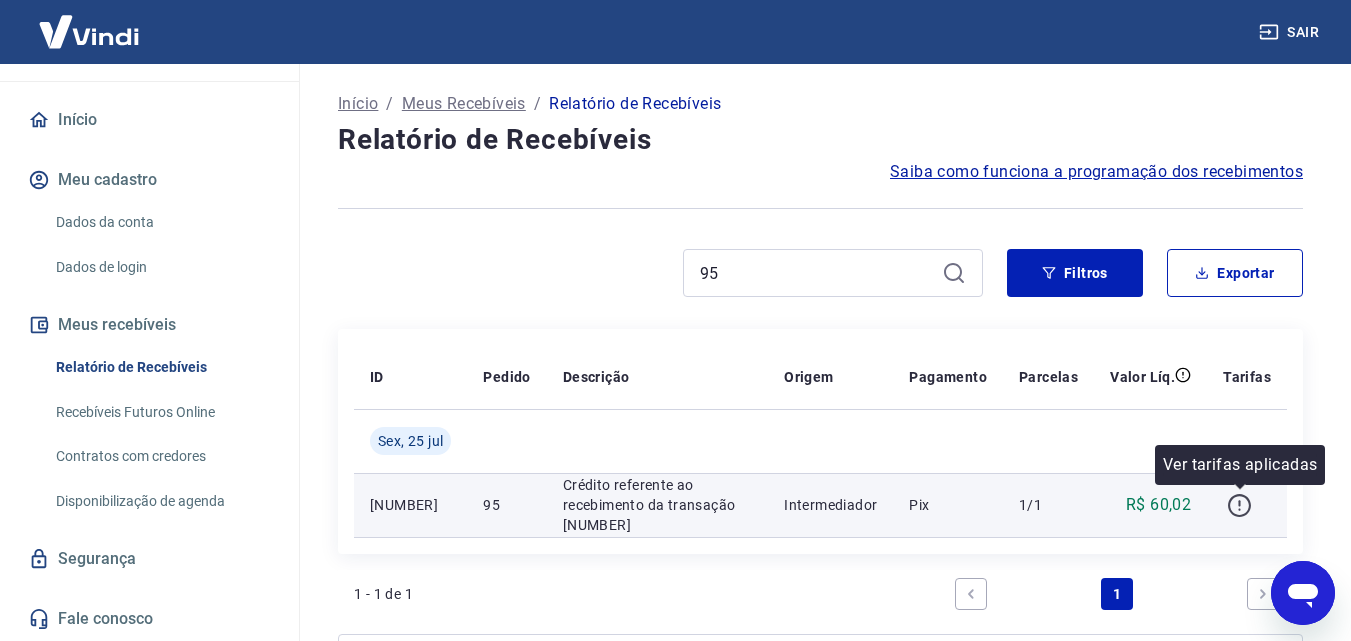 click 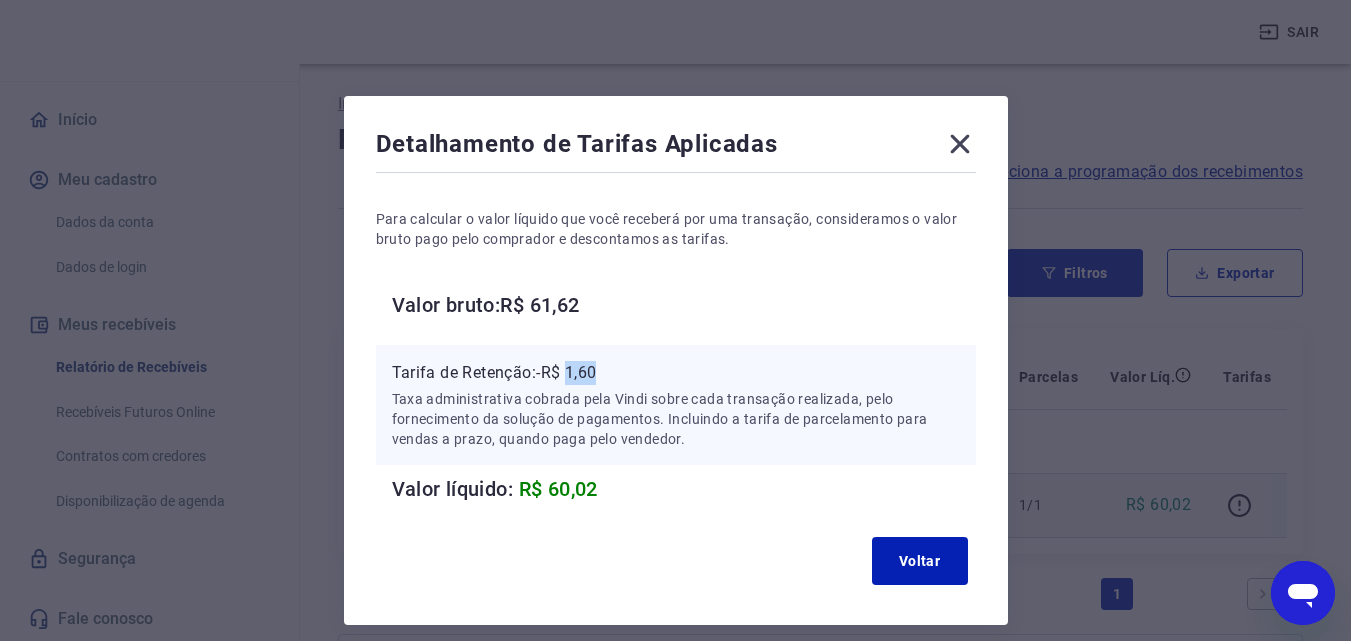 drag, startPoint x: 570, startPoint y: 375, endPoint x: 618, endPoint y: 366, distance: 48.83646 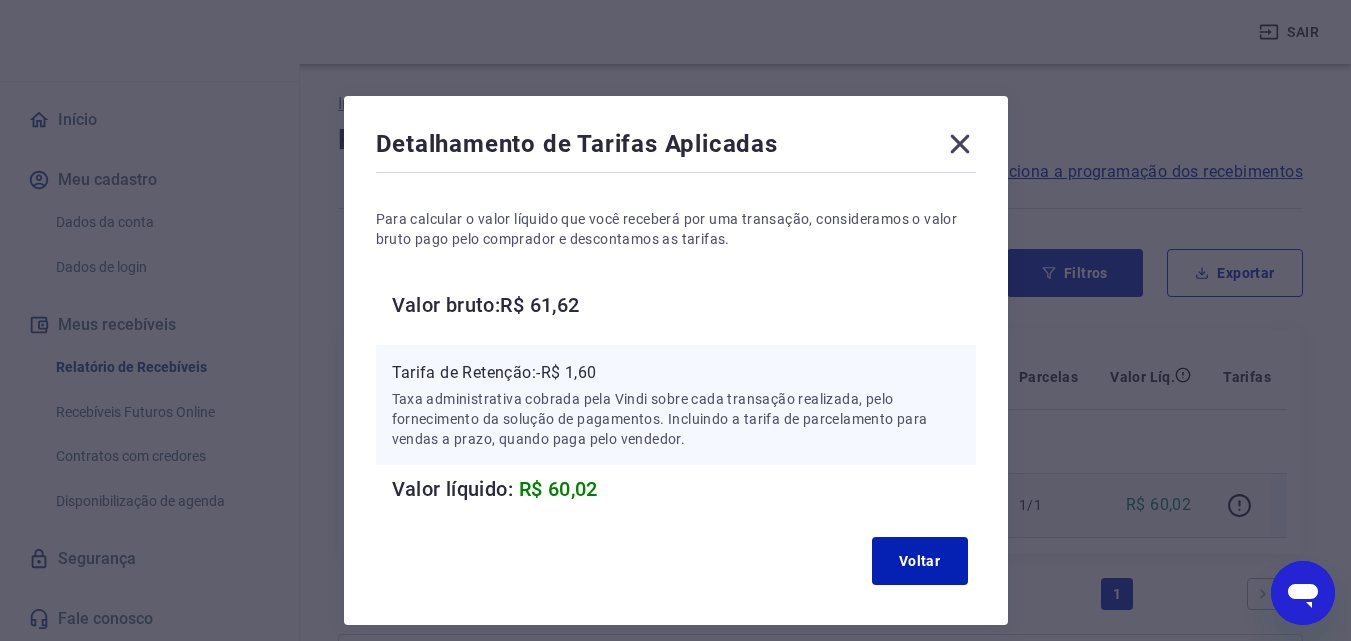 click 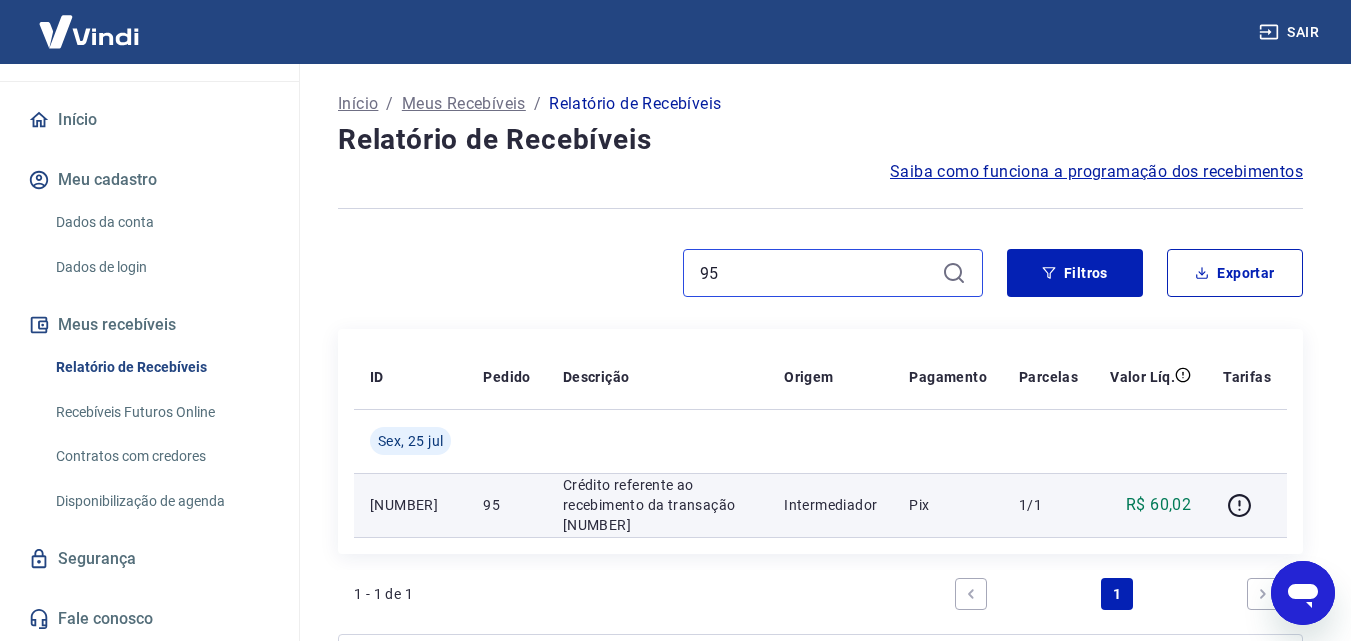 click on "95" at bounding box center [817, 273] 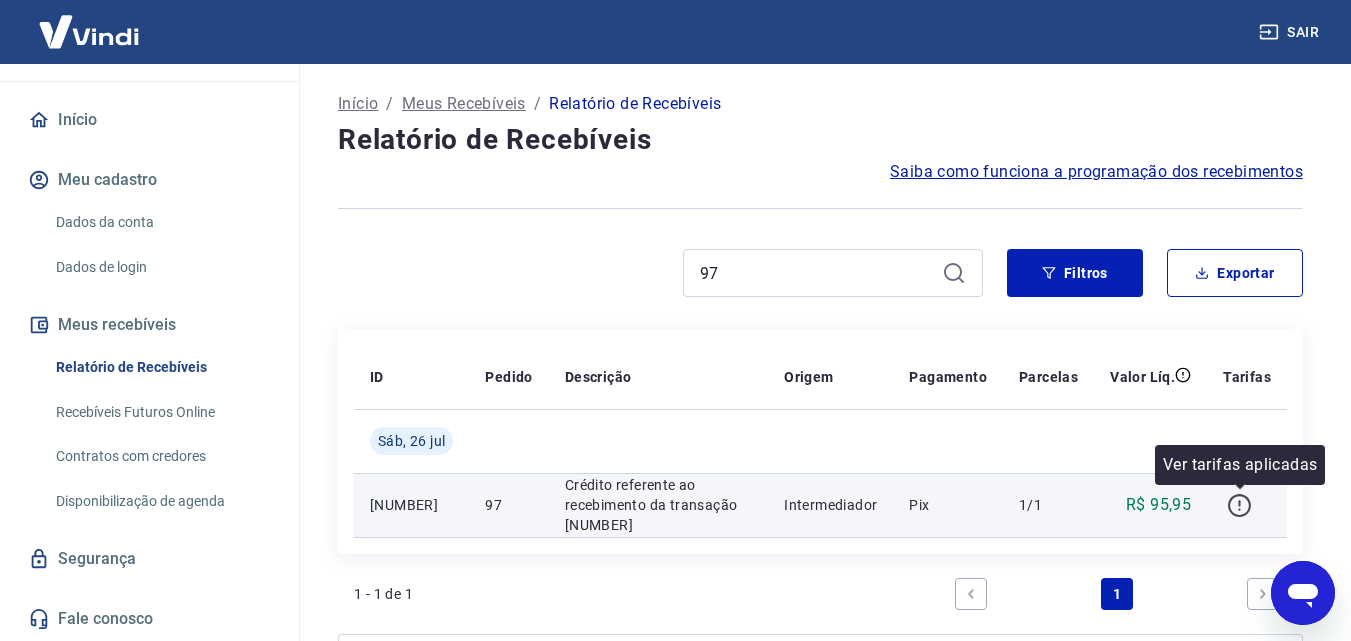 click 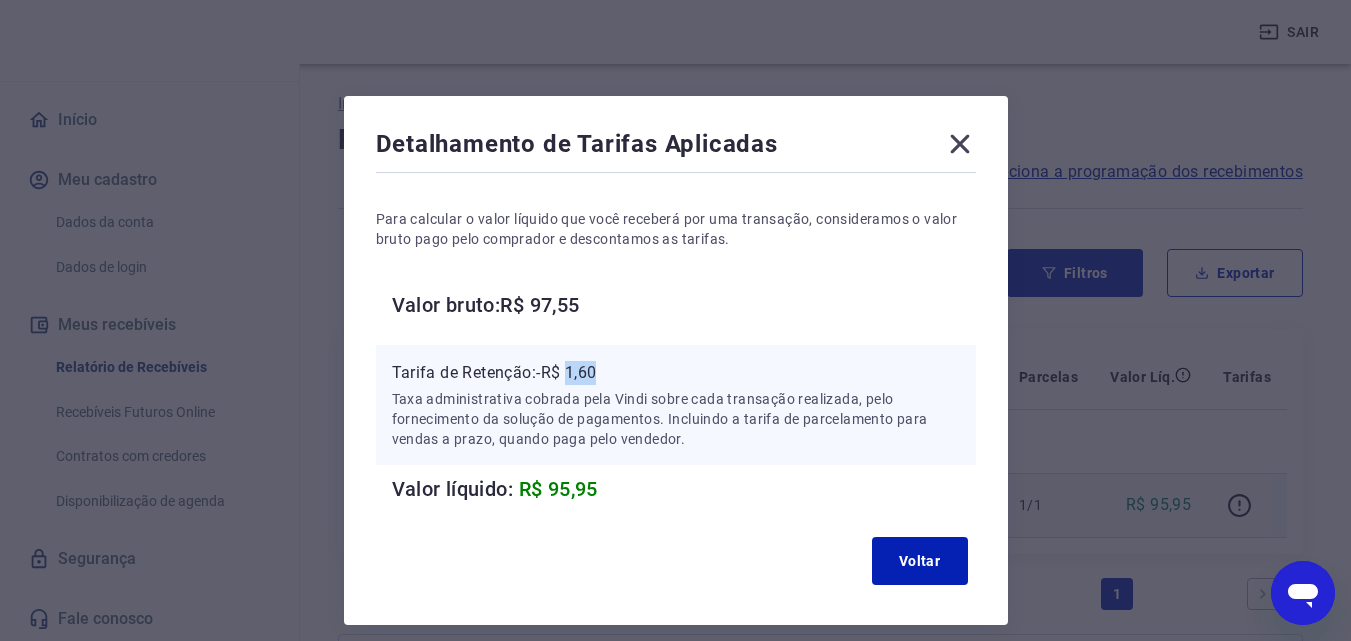 drag, startPoint x: 568, startPoint y: 367, endPoint x: 650, endPoint y: 369, distance: 82.02438 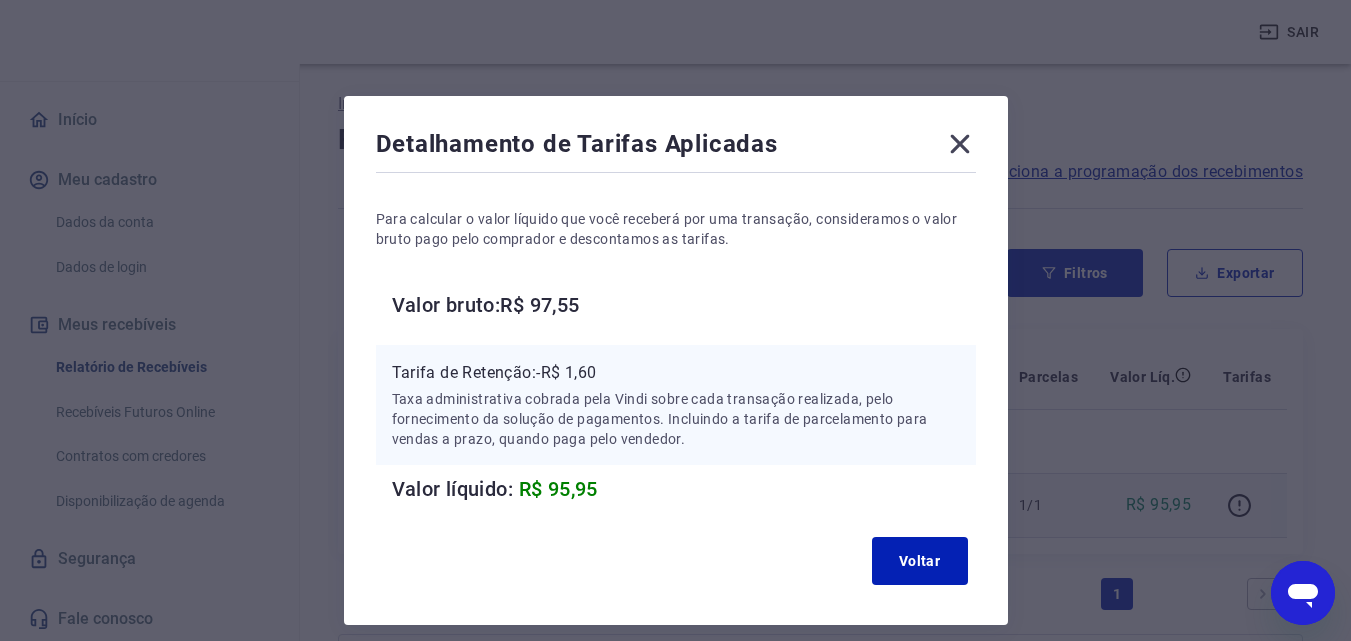 click 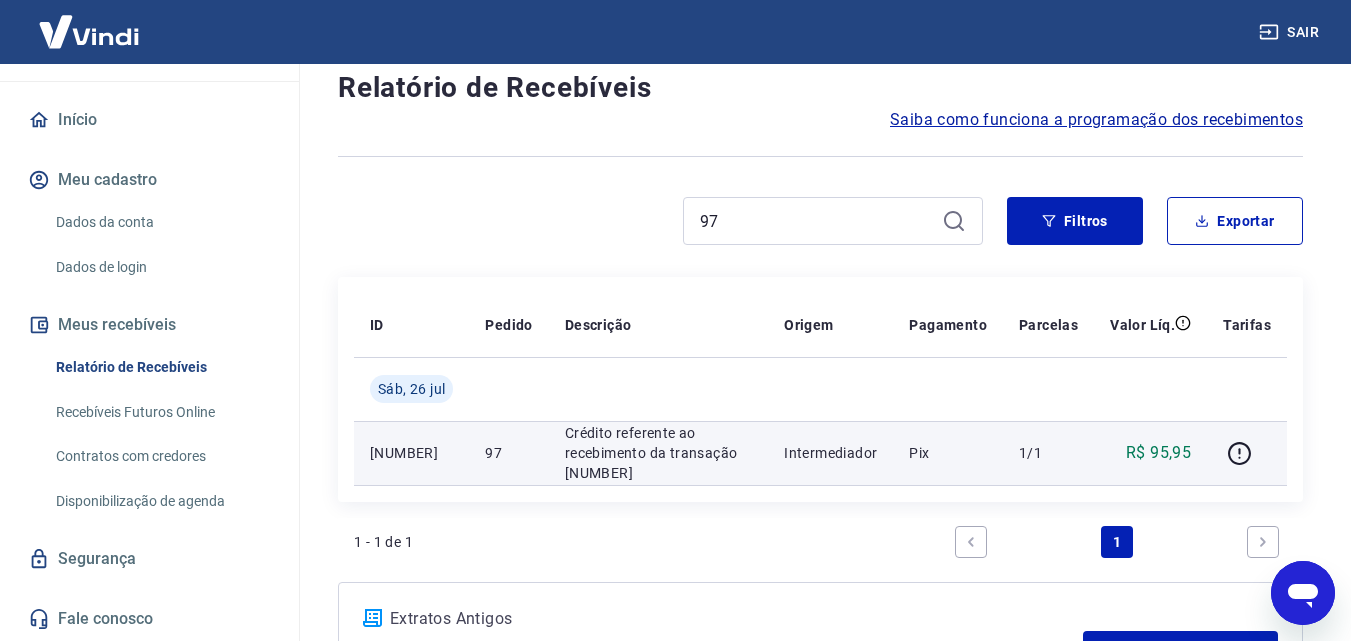scroll, scrollTop: 0, scrollLeft: 0, axis: both 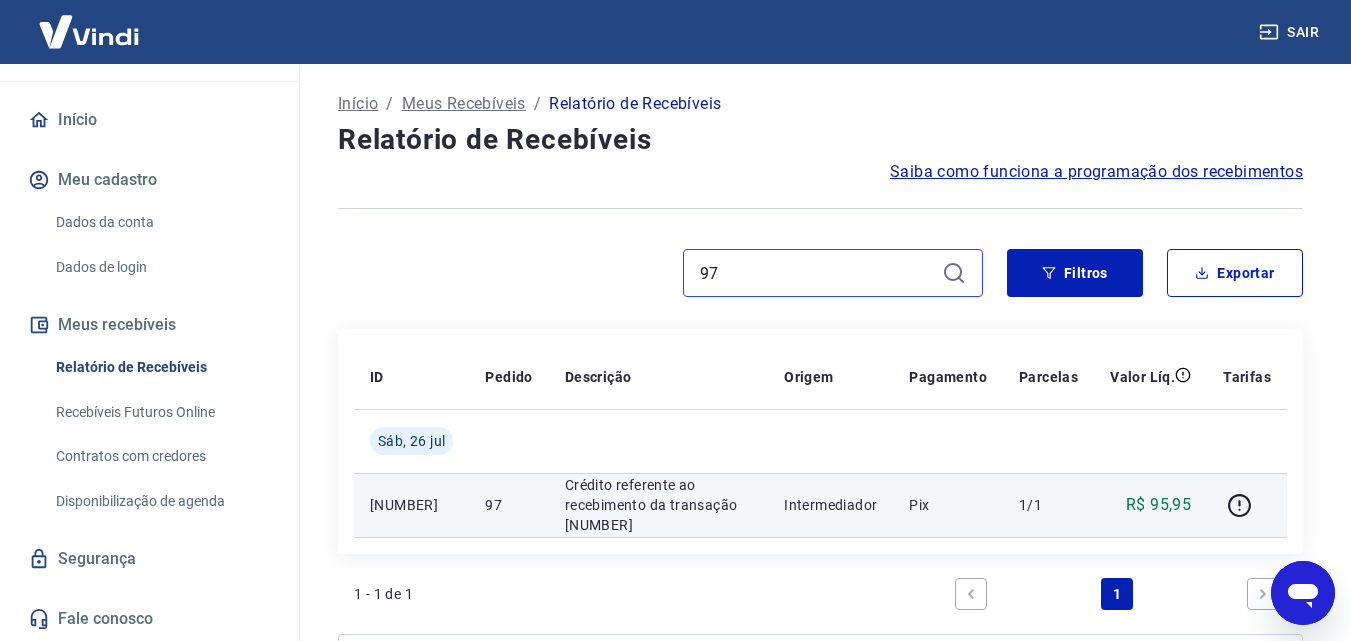 click on "97" at bounding box center (817, 273) 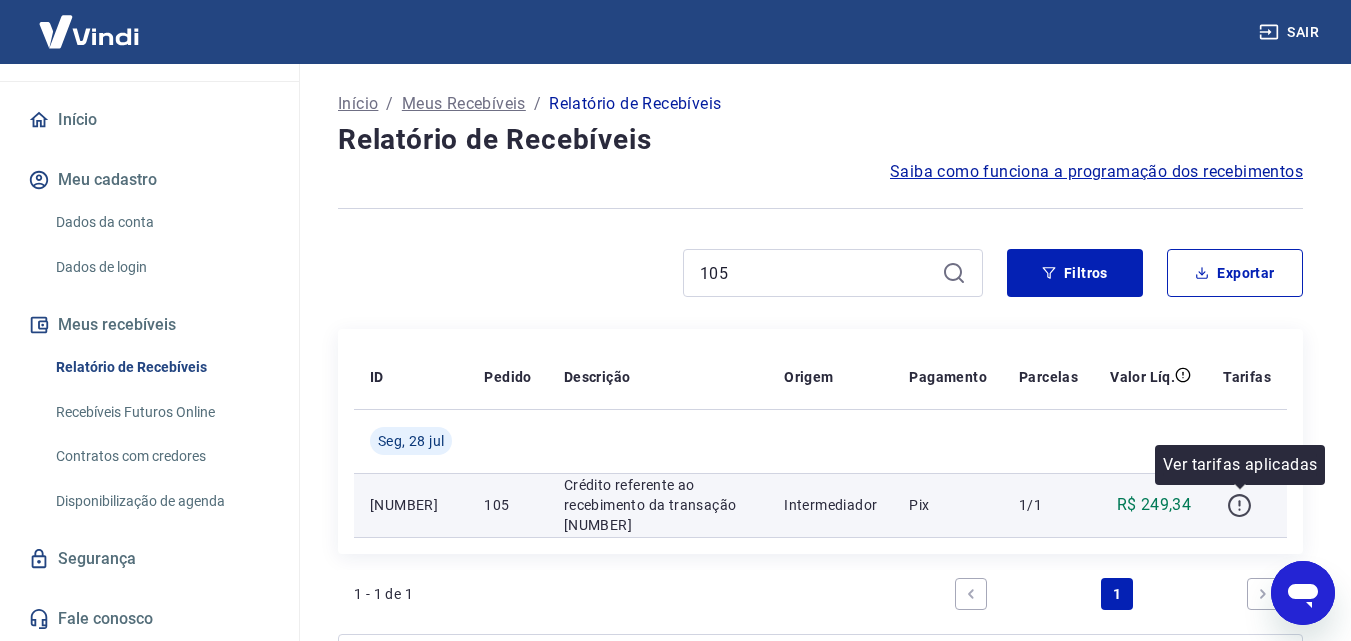 click 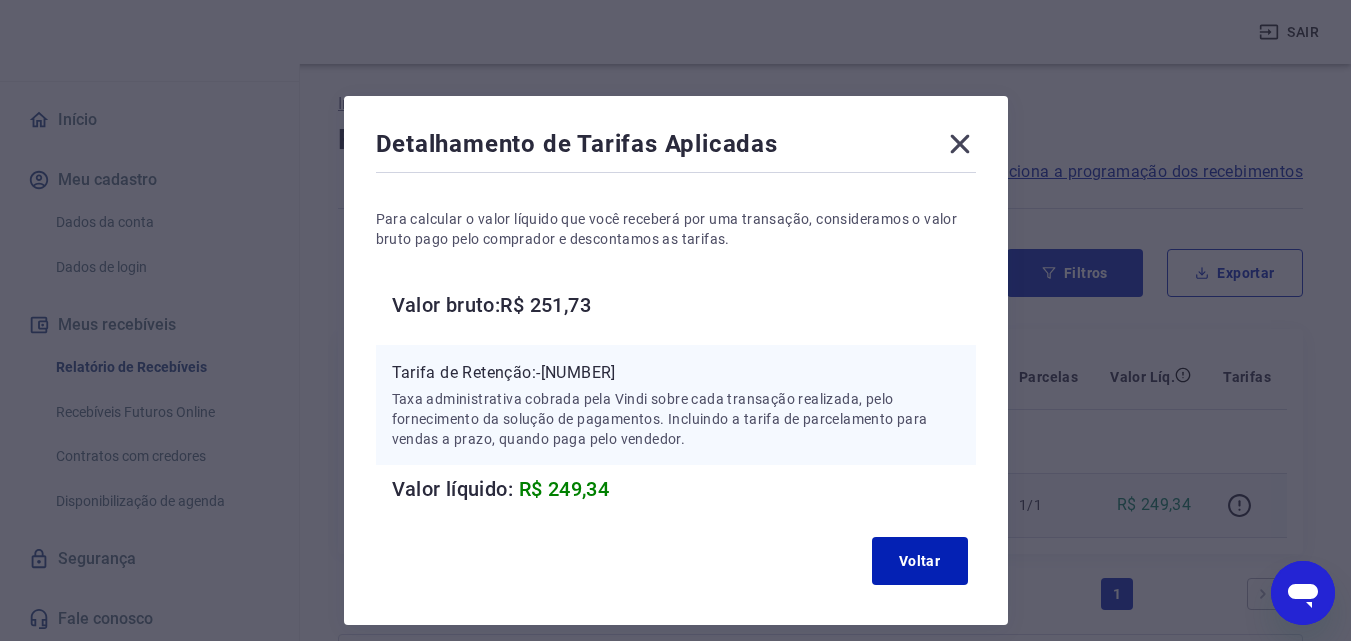 drag, startPoint x: 557, startPoint y: 369, endPoint x: 571, endPoint y: 369, distance: 14 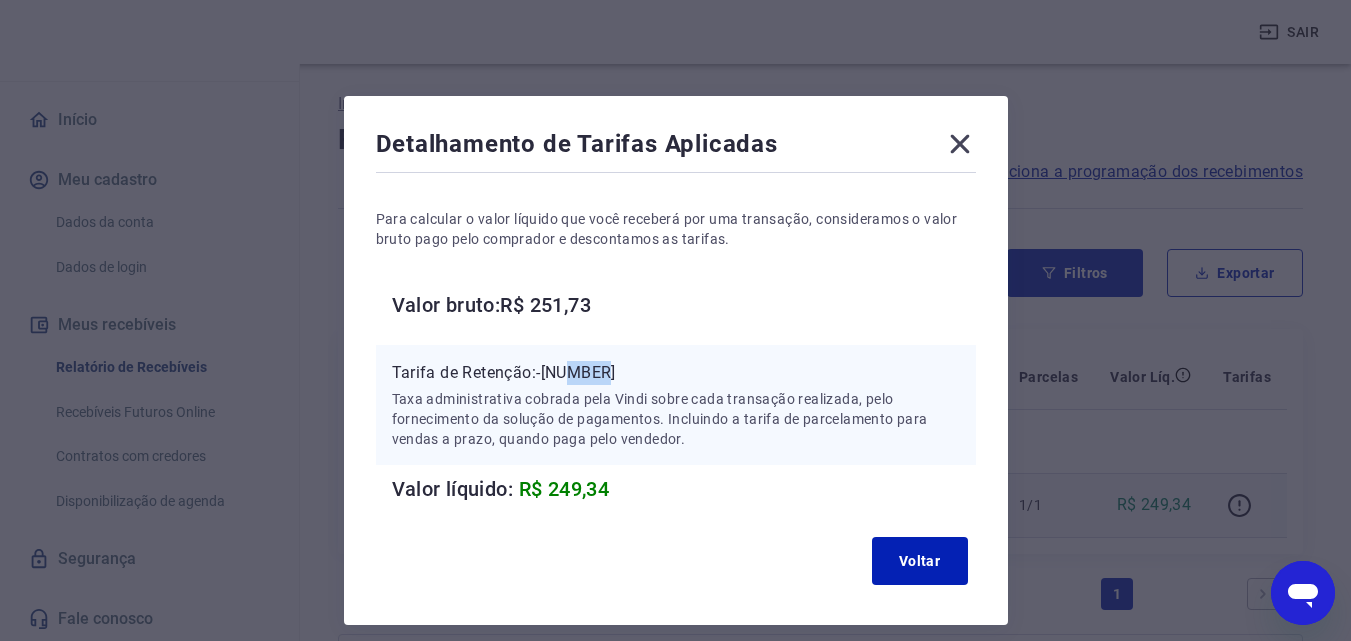 drag, startPoint x: 571, startPoint y: 369, endPoint x: 617, endPoint y: 367, distance: 46.043457 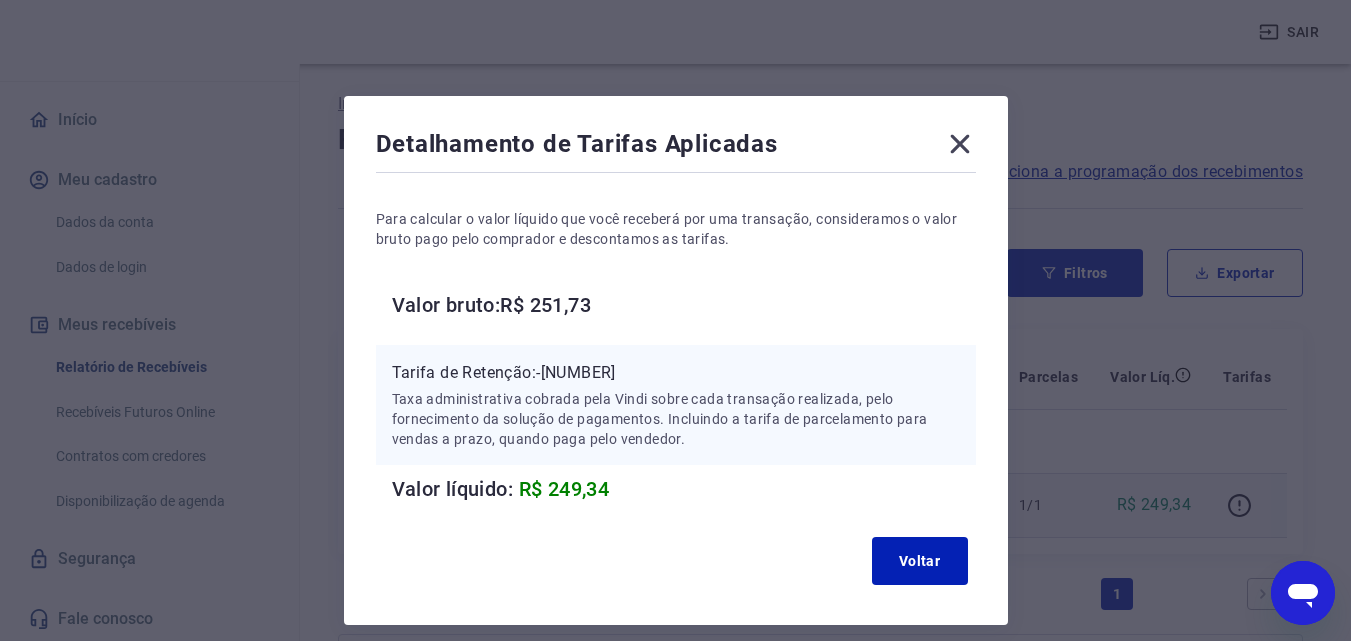 click 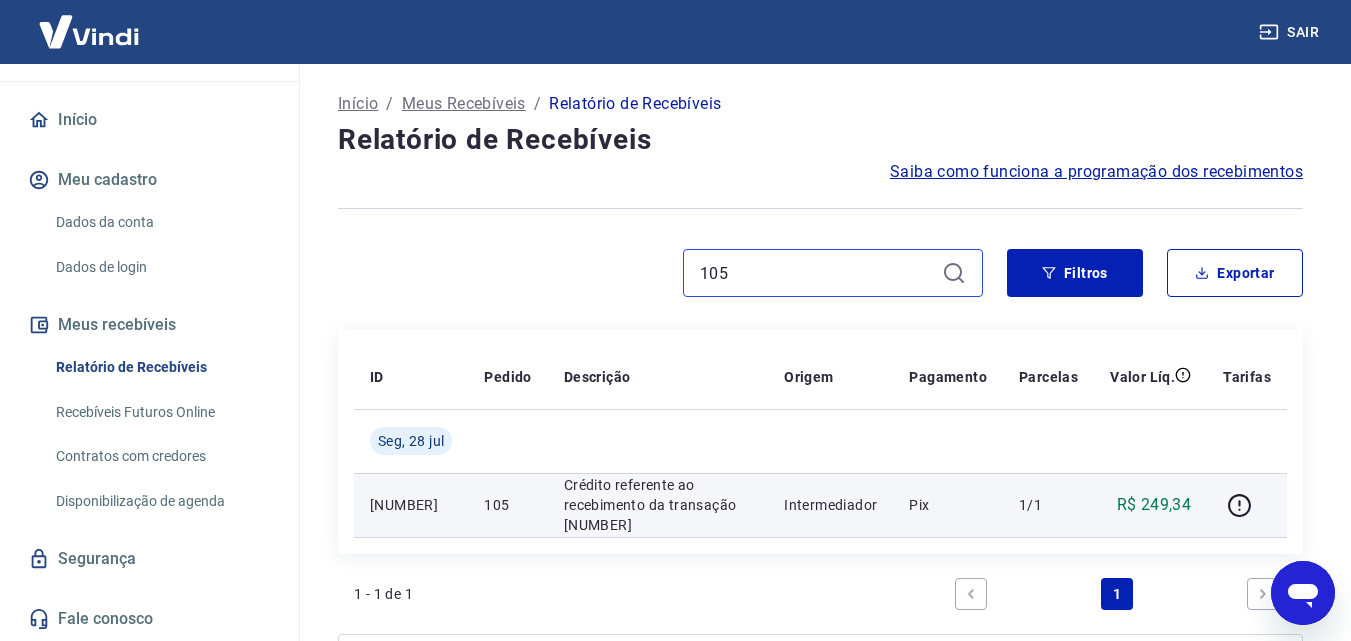 click on "105" at bounding box center [817, 273] 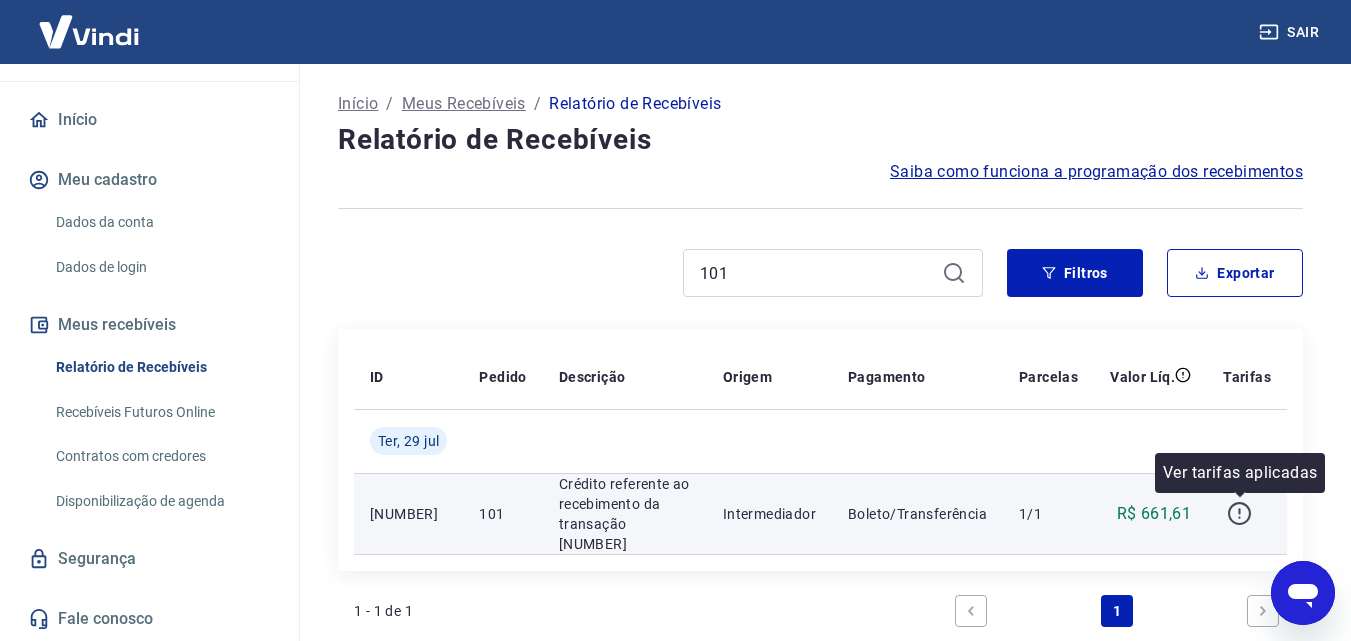 click 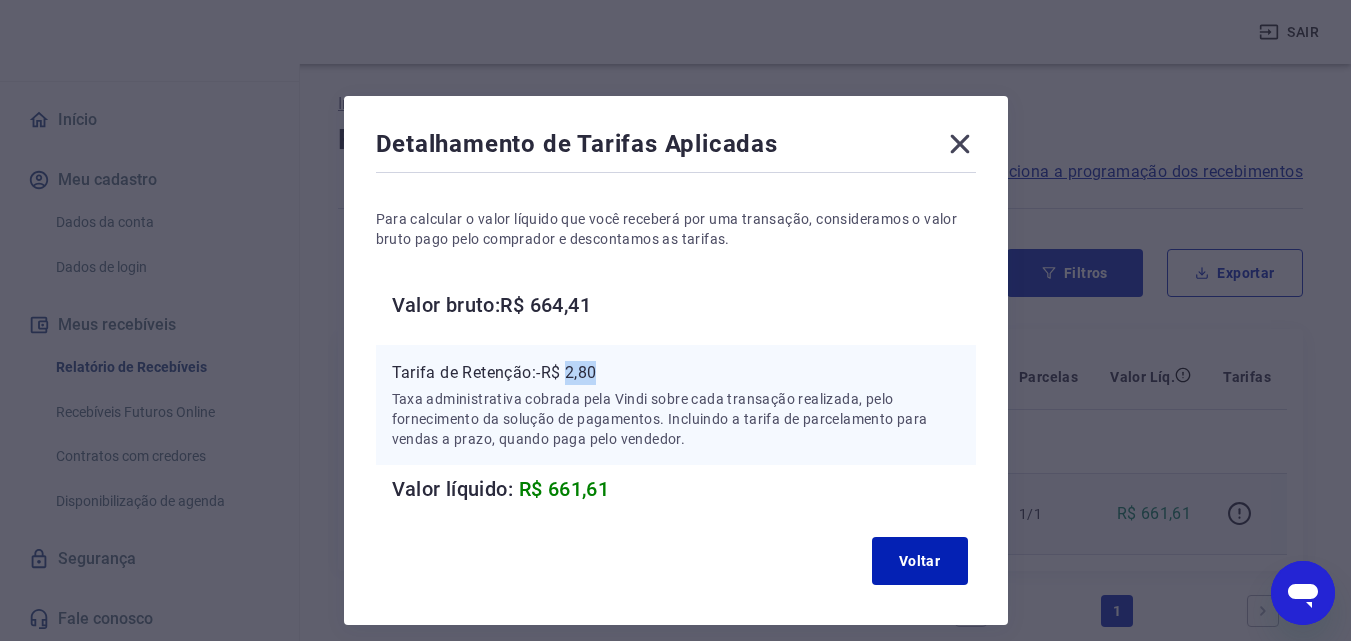 drag, startPoint x: 568, startPoint y: 370, endPoint x: 613, endPoint y: 365, distance: 45.276924 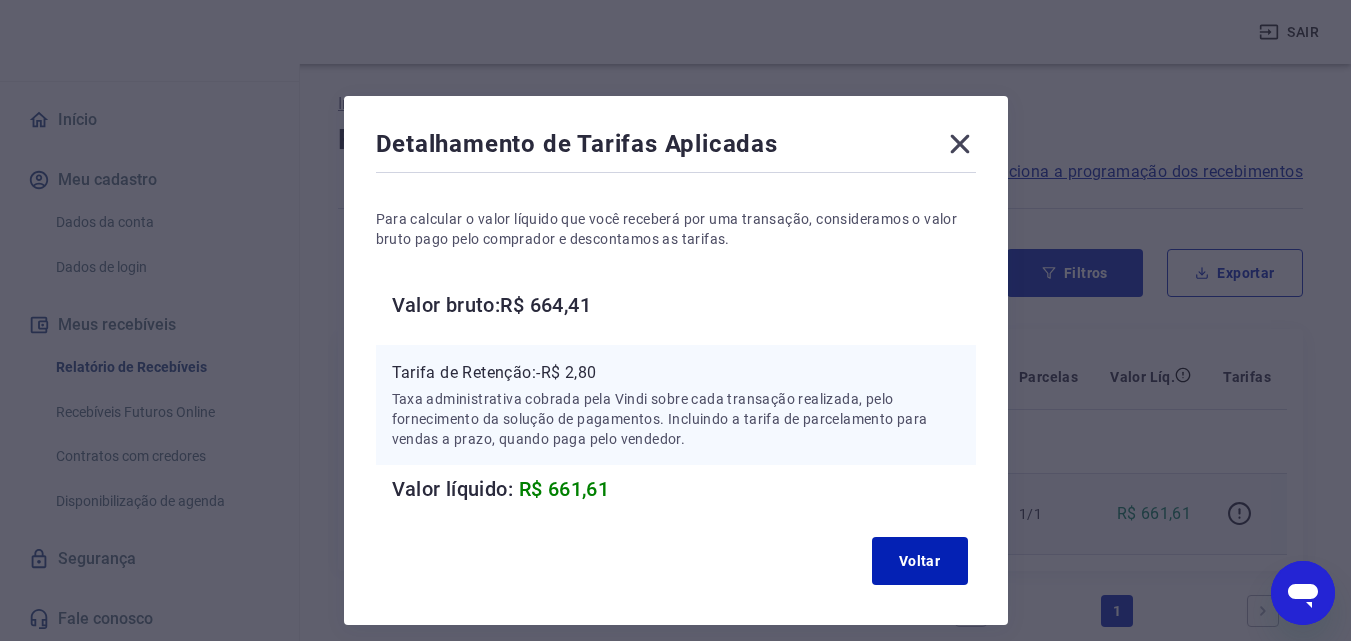 click 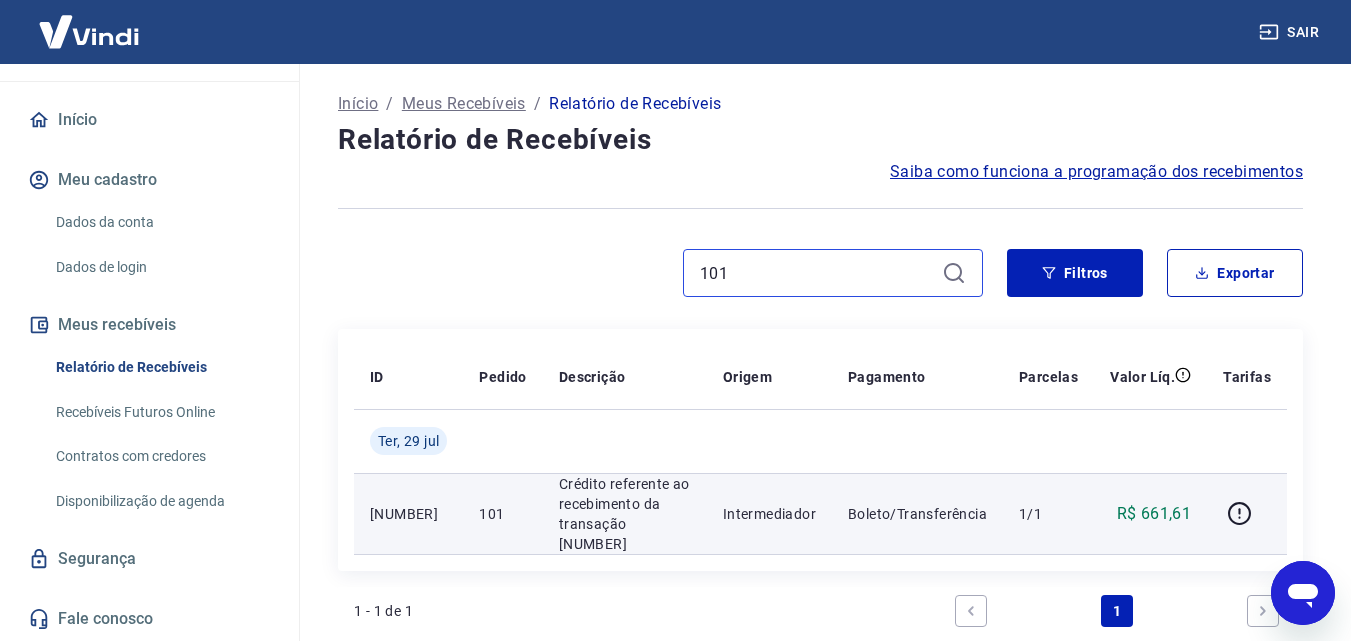 click on "101" at bounding box center [817, 273] 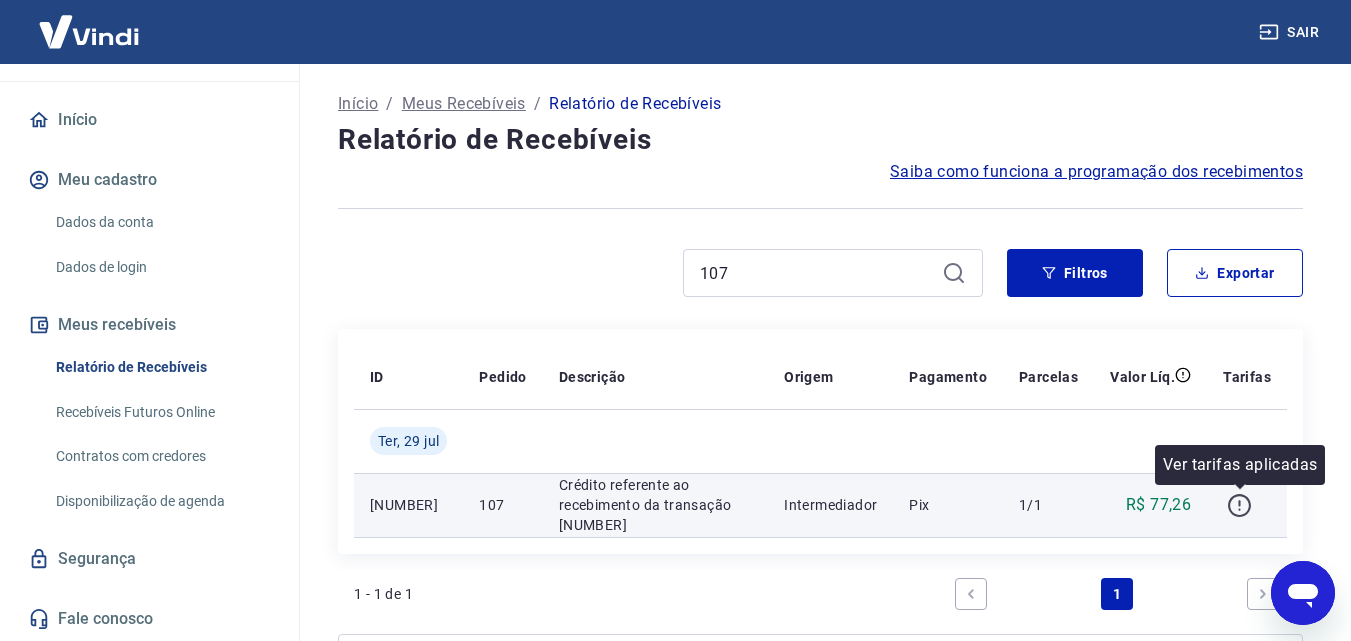 click 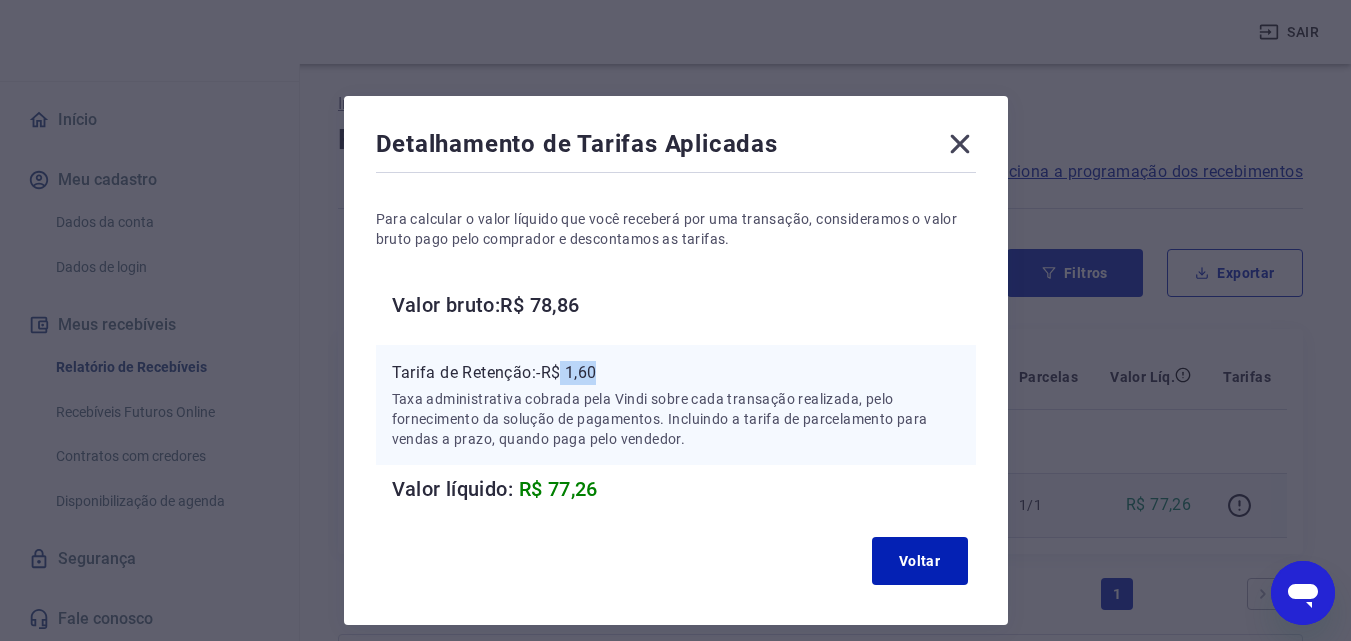 drag, startPoint x: 566, startPoint y: 371, endPoint x: 619, endPoint y: 367, distance: 53.15073 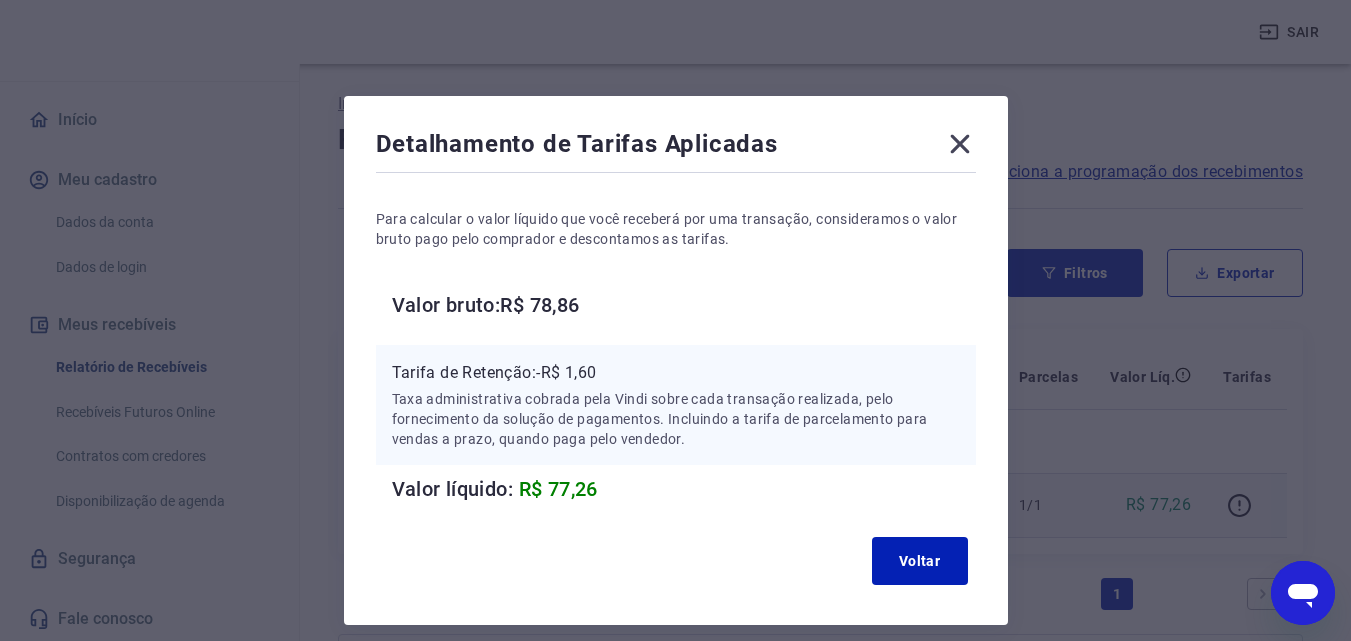 click 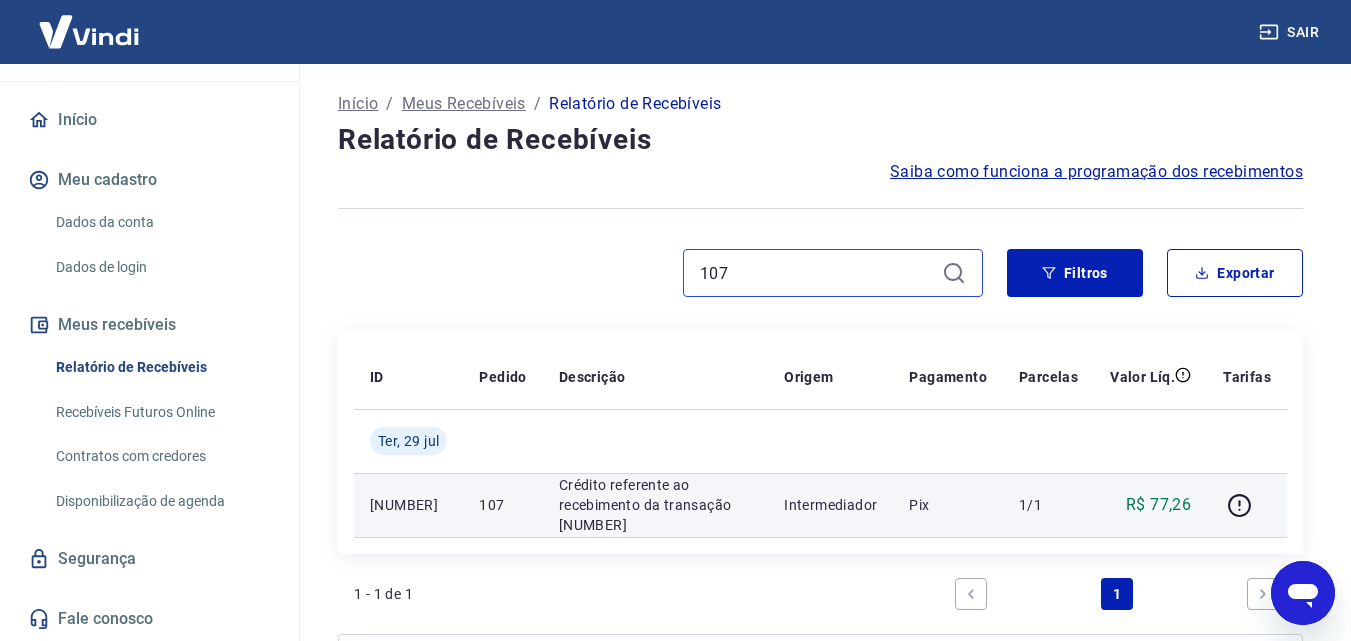 click on "107" at bounding box center (817, 273) 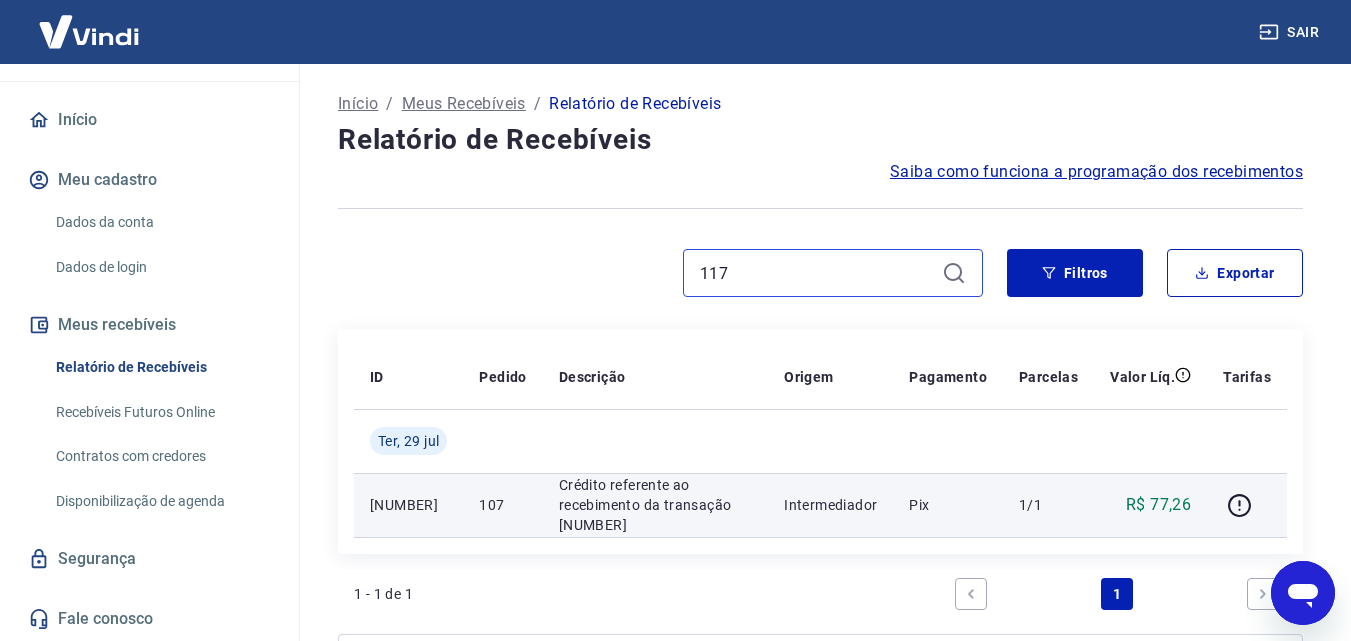 type on "117" 